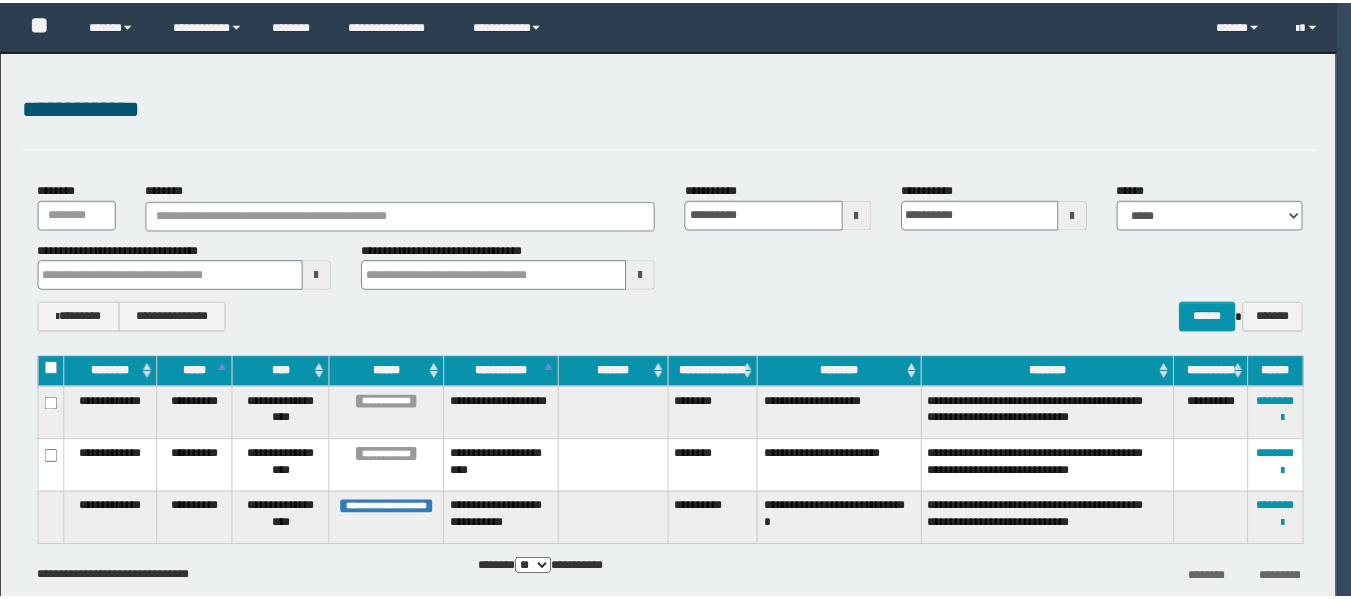 scroll, scrollTop: 0, scrollLeft: 0, axis: both 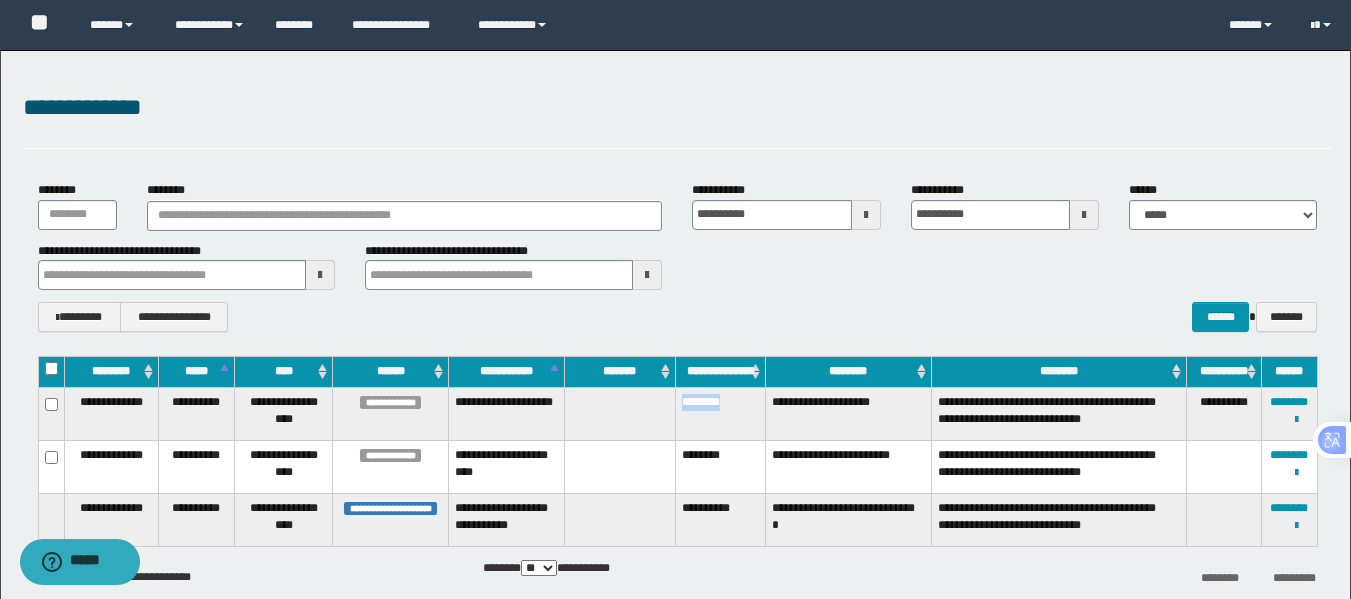 drag, startPoint x: 735, startPoint y: 406, endPoint x: 682, endPoint y: 406, distance: 53 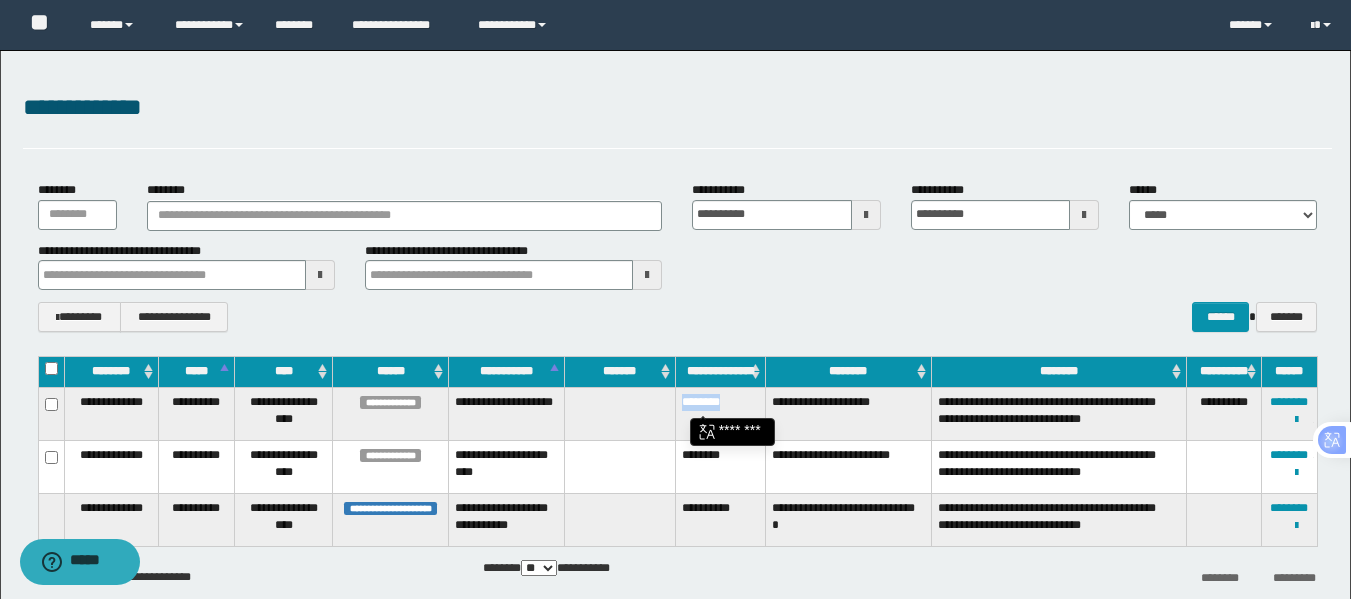 copy on "********" 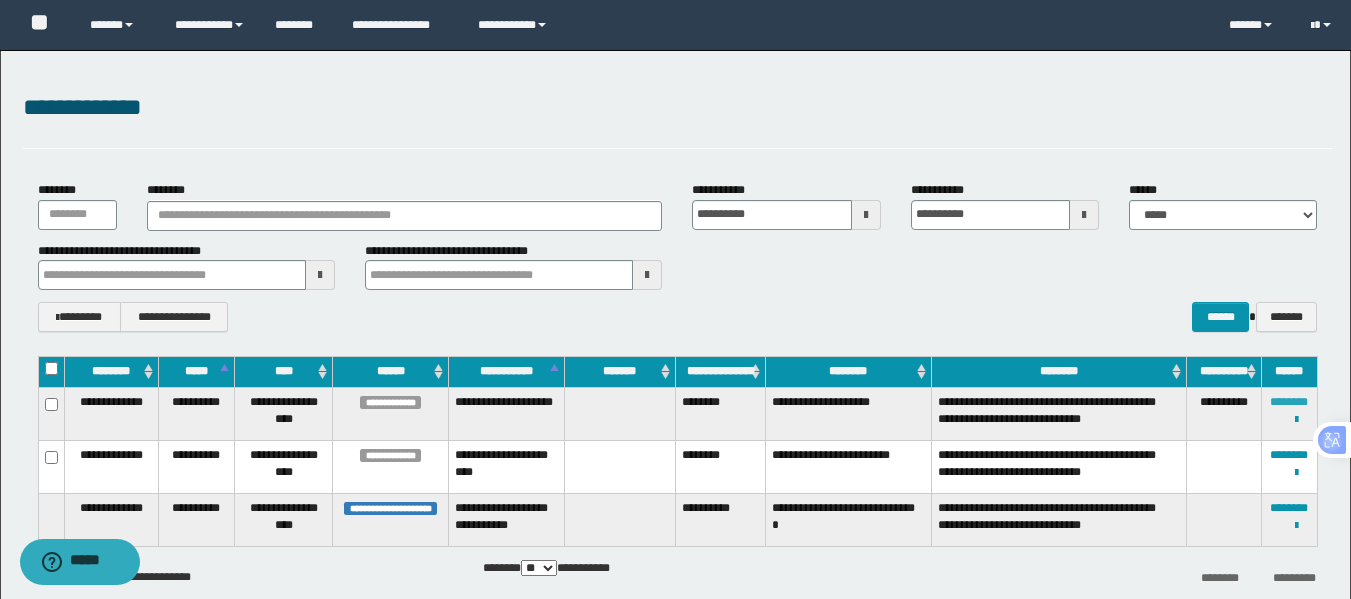 click on "********" at bounding box center [1289, 402] 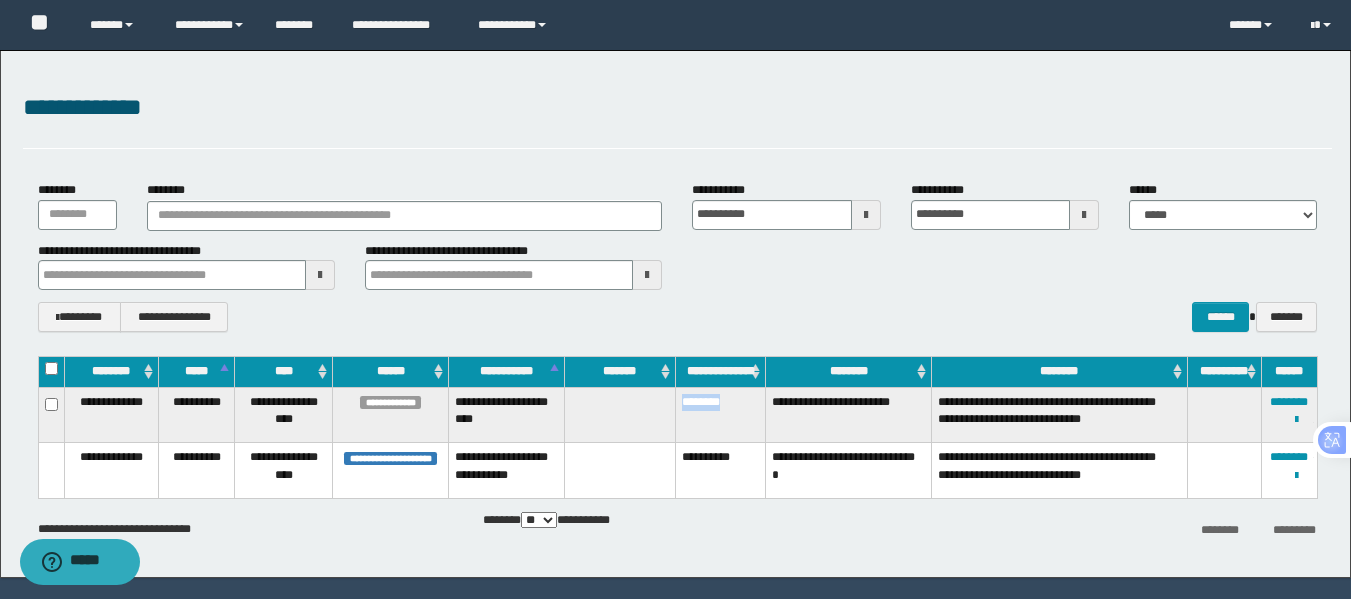 drag, startPoint x: 743, startPoint y: 404, endPoint x: 672, endPoint y: 407, distance: 71.063354 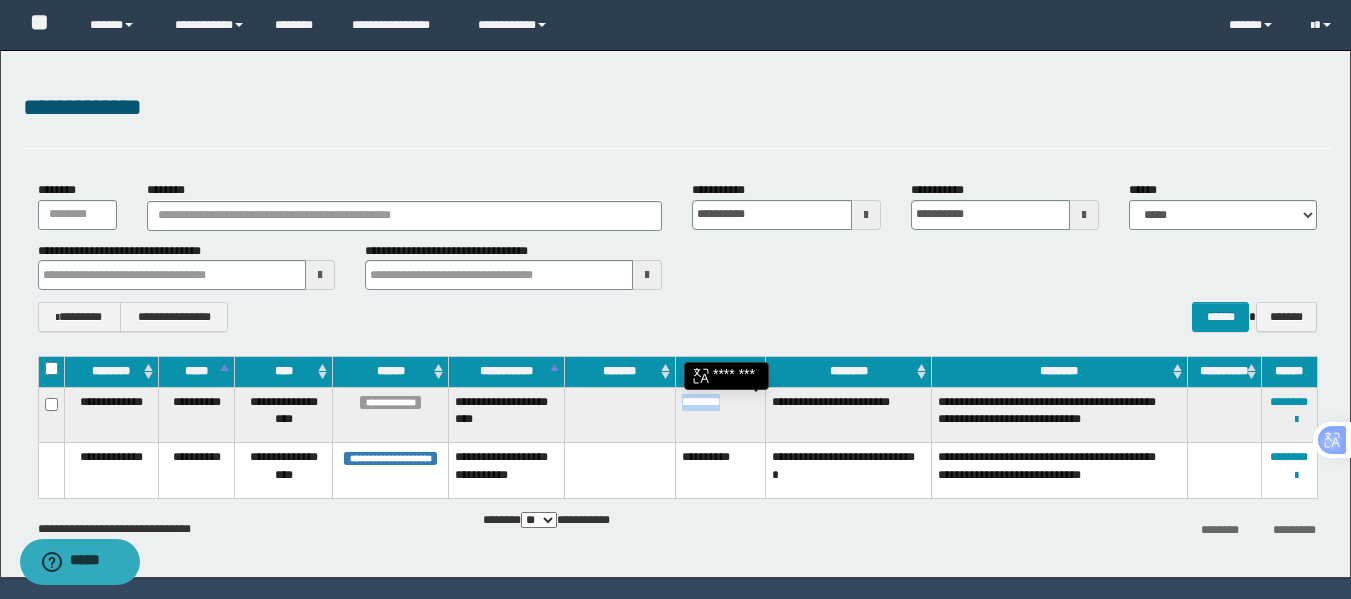 copy on "********" 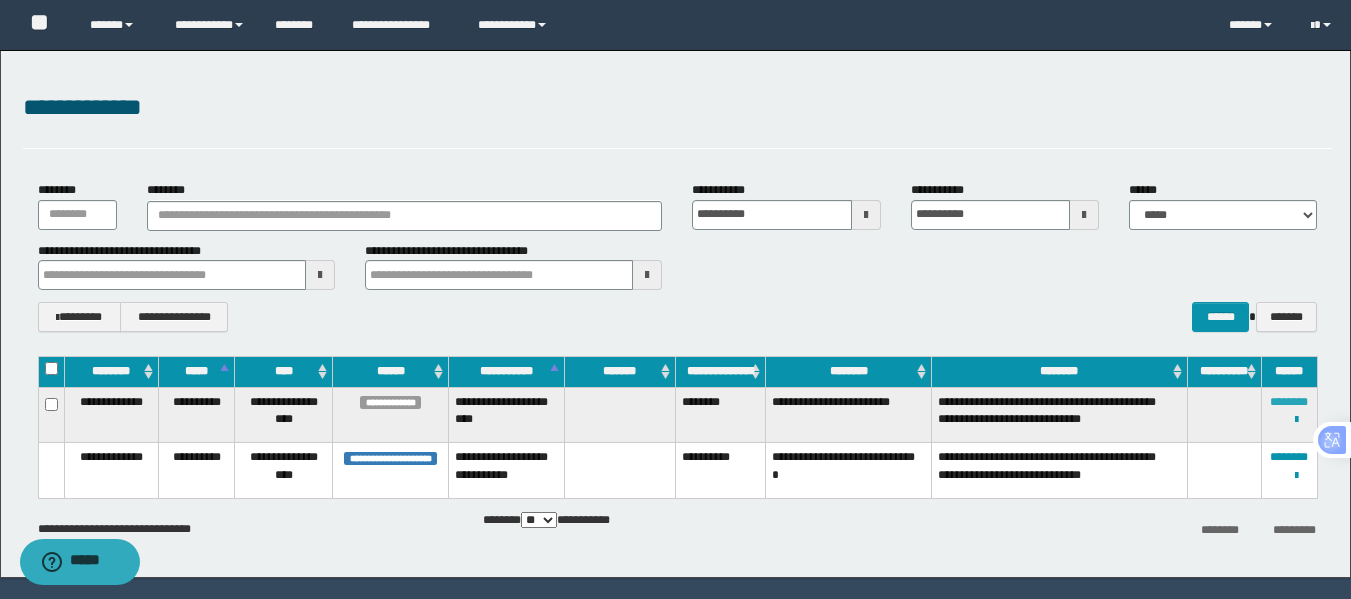 click on "********" at bounding box center (1289, 402) 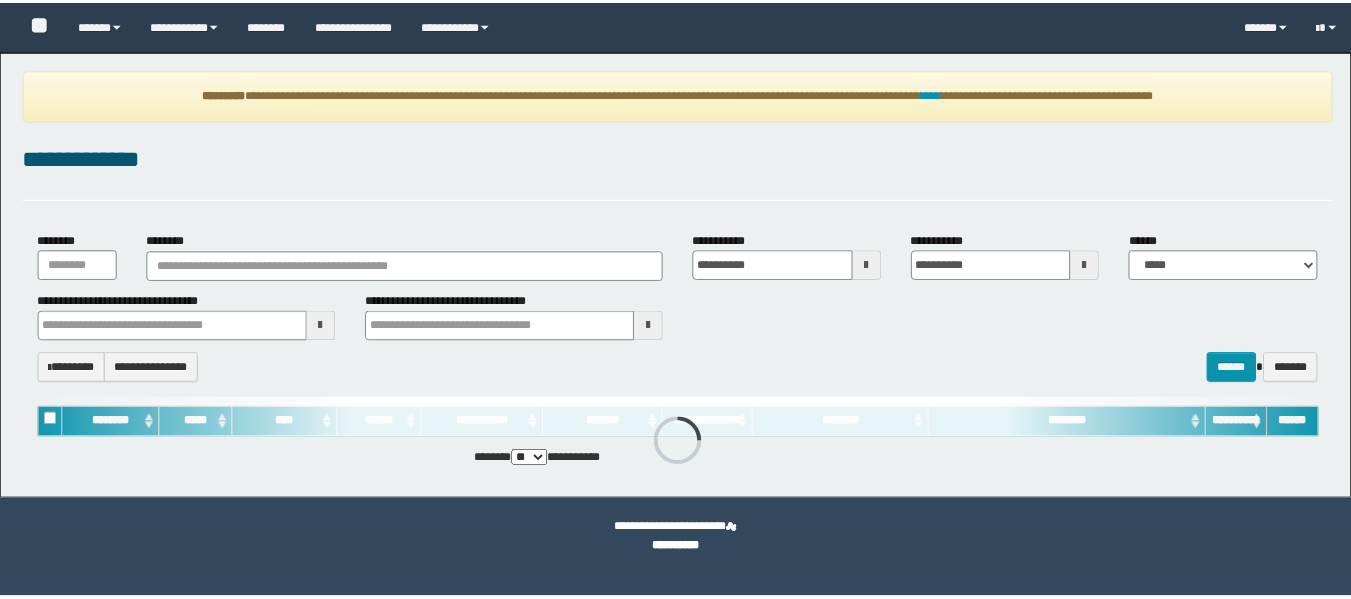 scroll, scrollTop: 0, scrollLeft: 0, axis: both 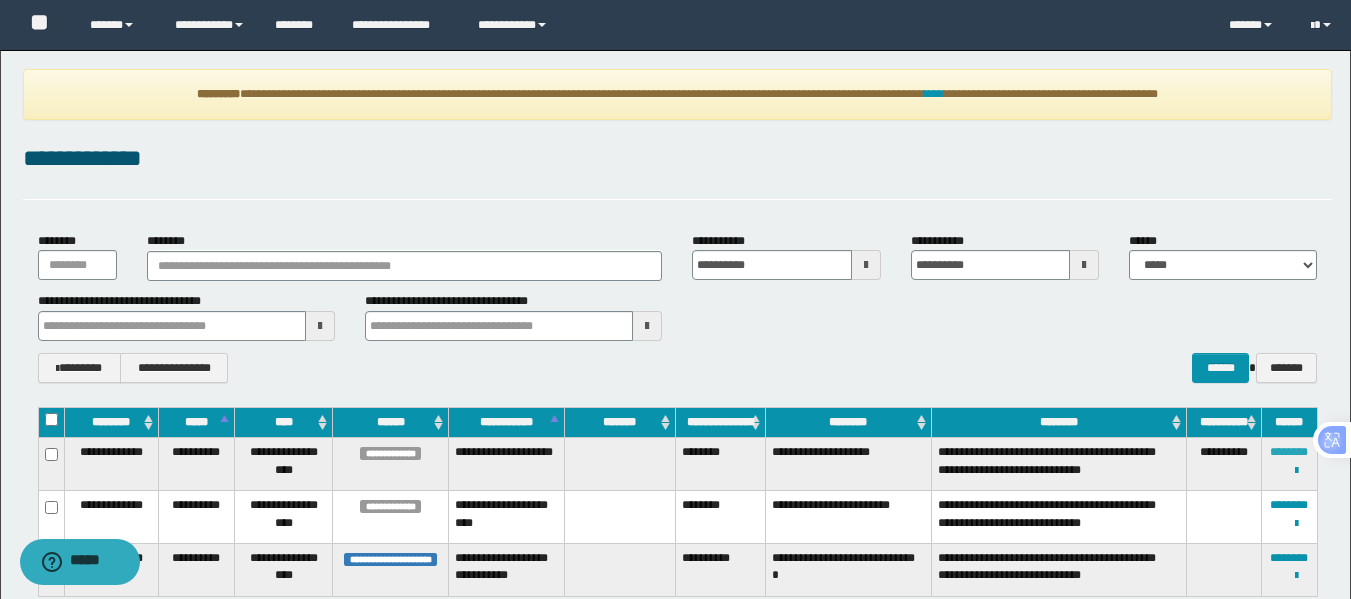 click on "********" at bounding box center (1289, 452) 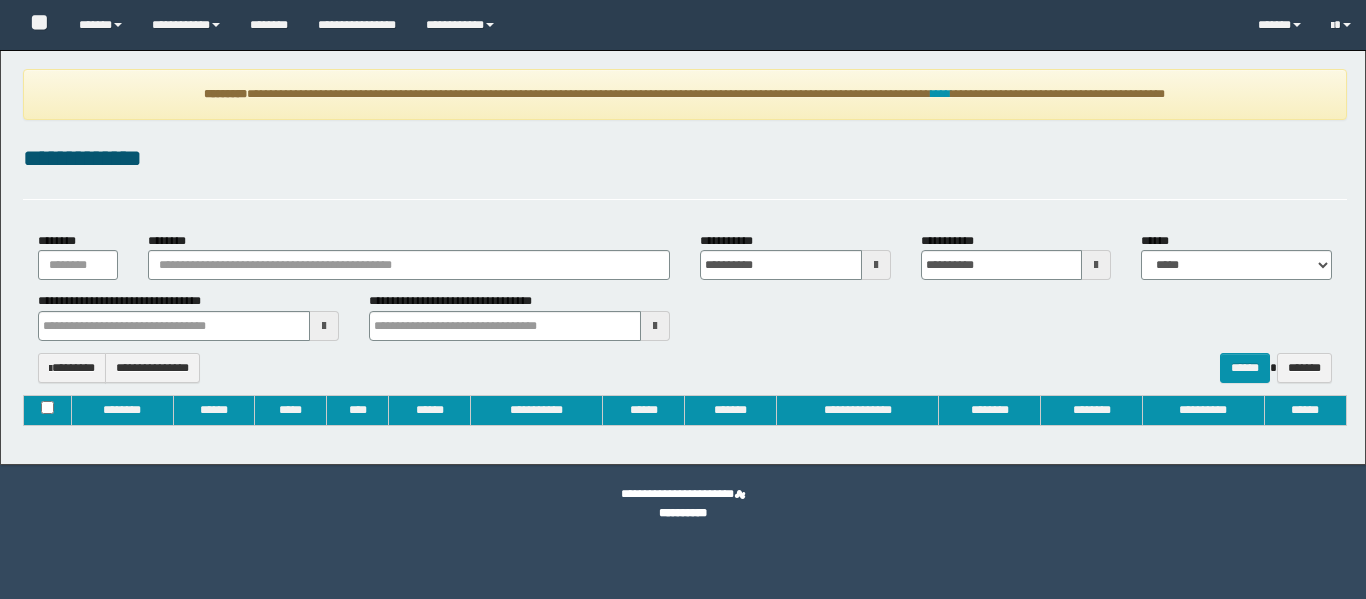 type on "**********" 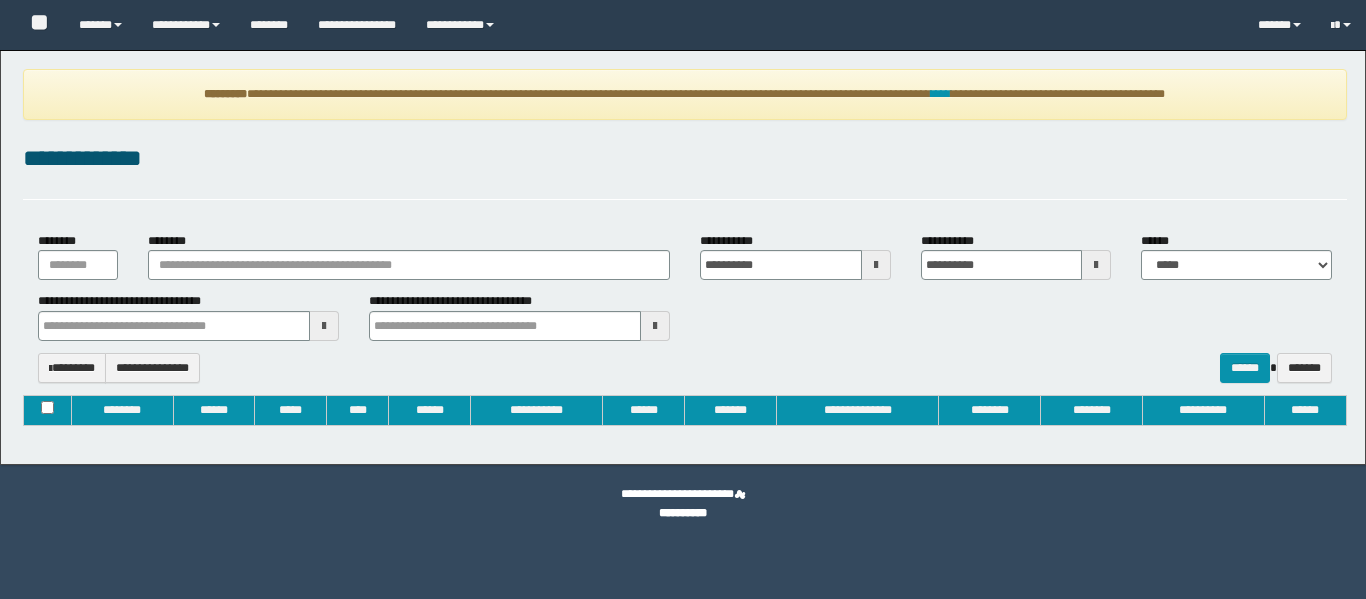type 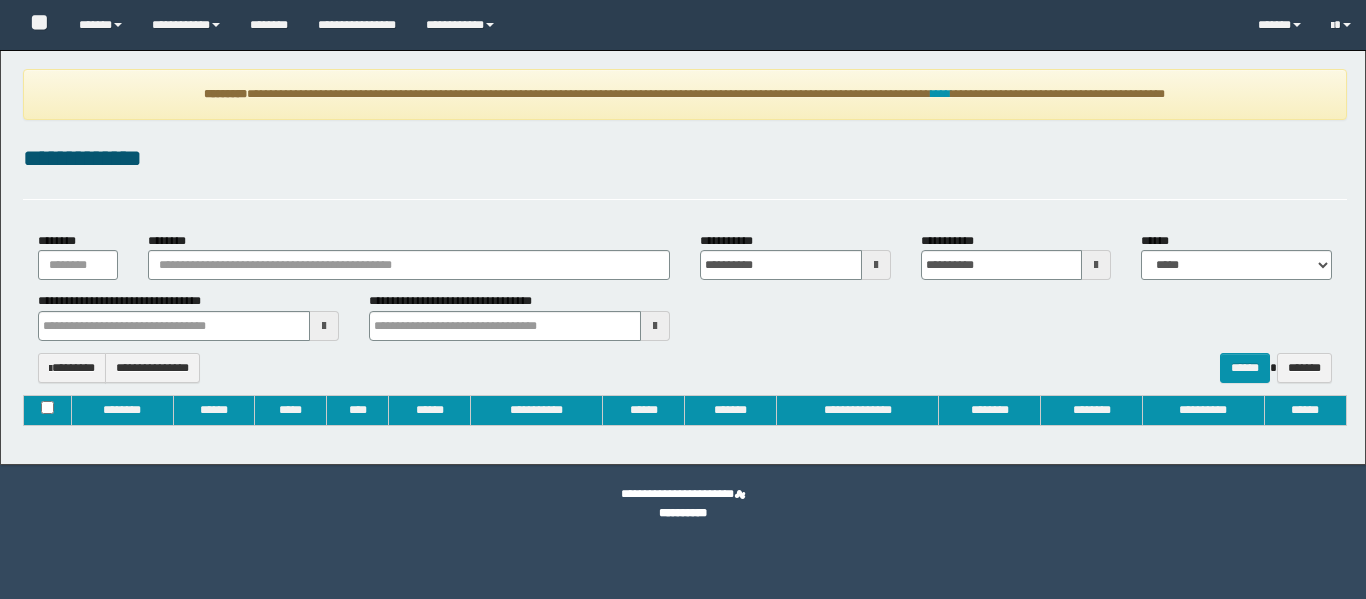 type 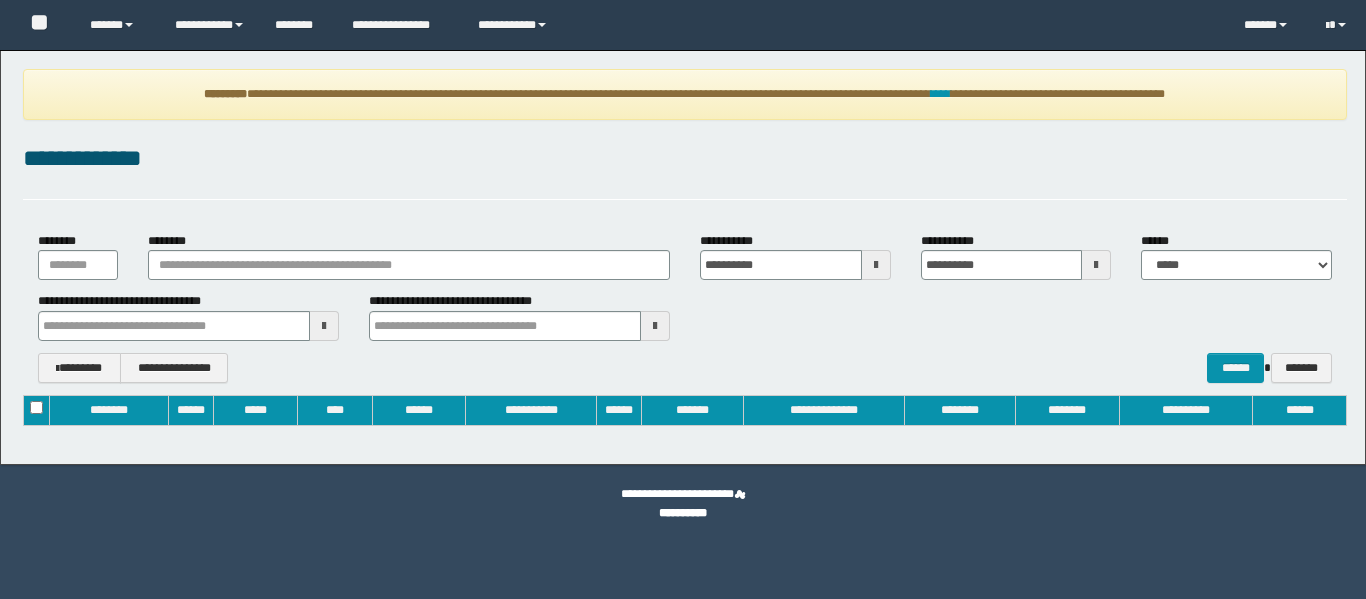 scroll, scrollTop: 0, scrollLeft: 0, axis: both 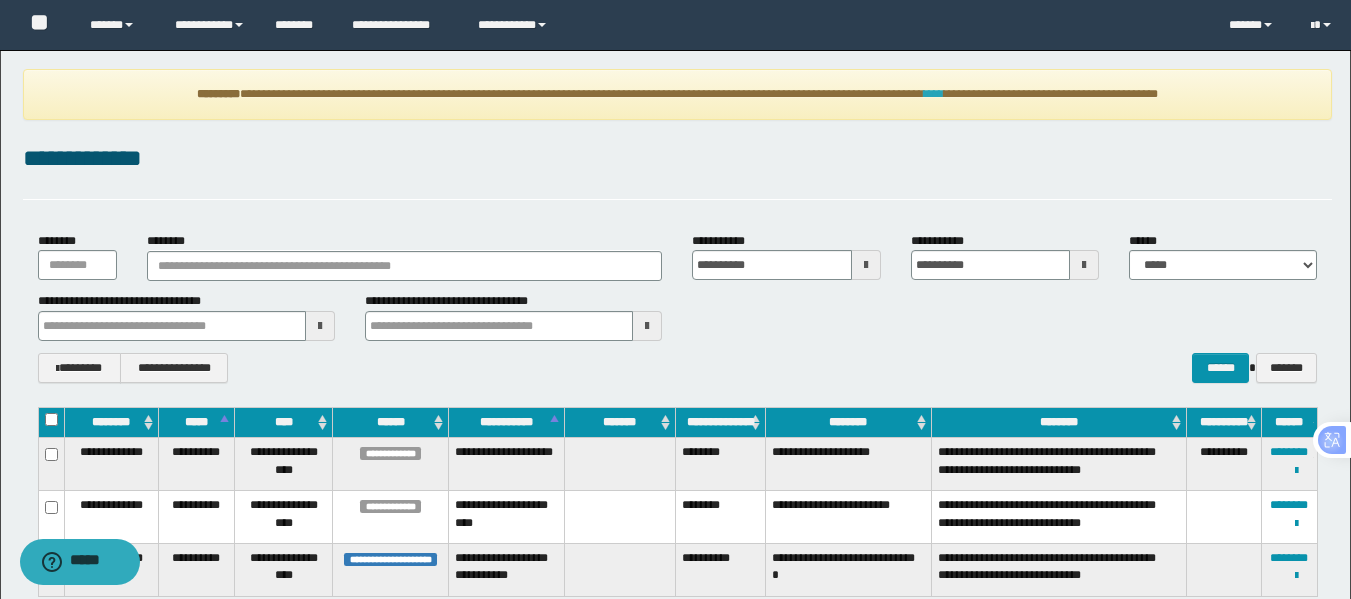 click on "****" at bounding box center [934, 94] 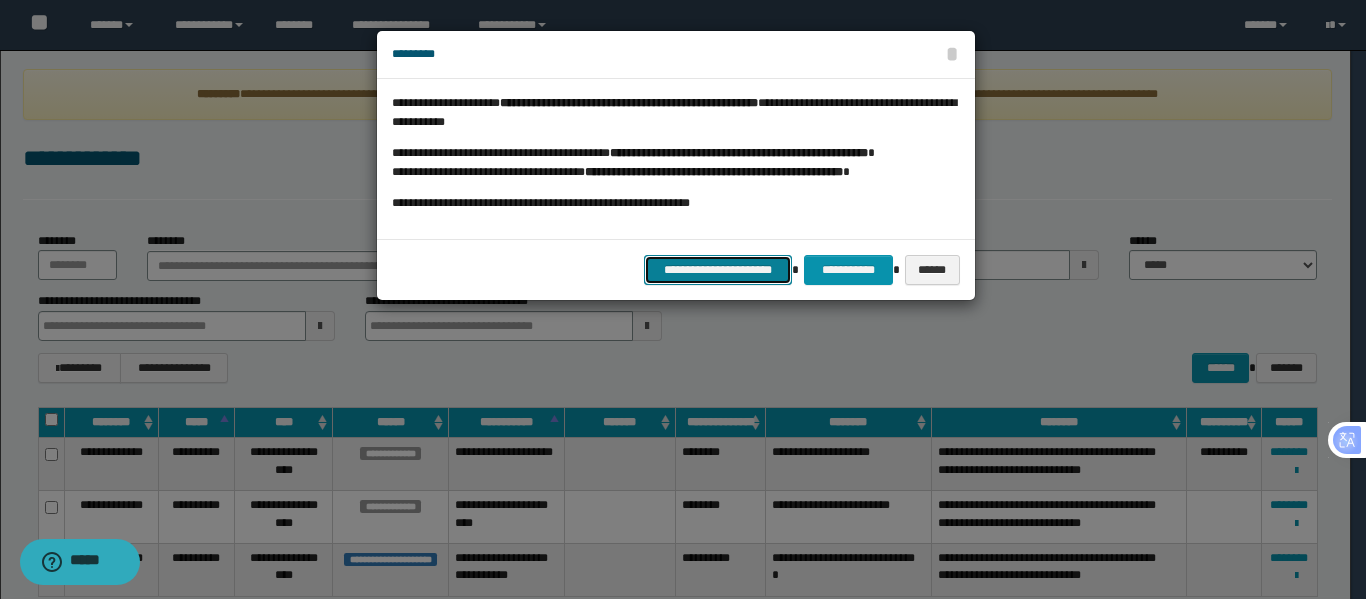 click on "**********" at bounding box center (718, 270) 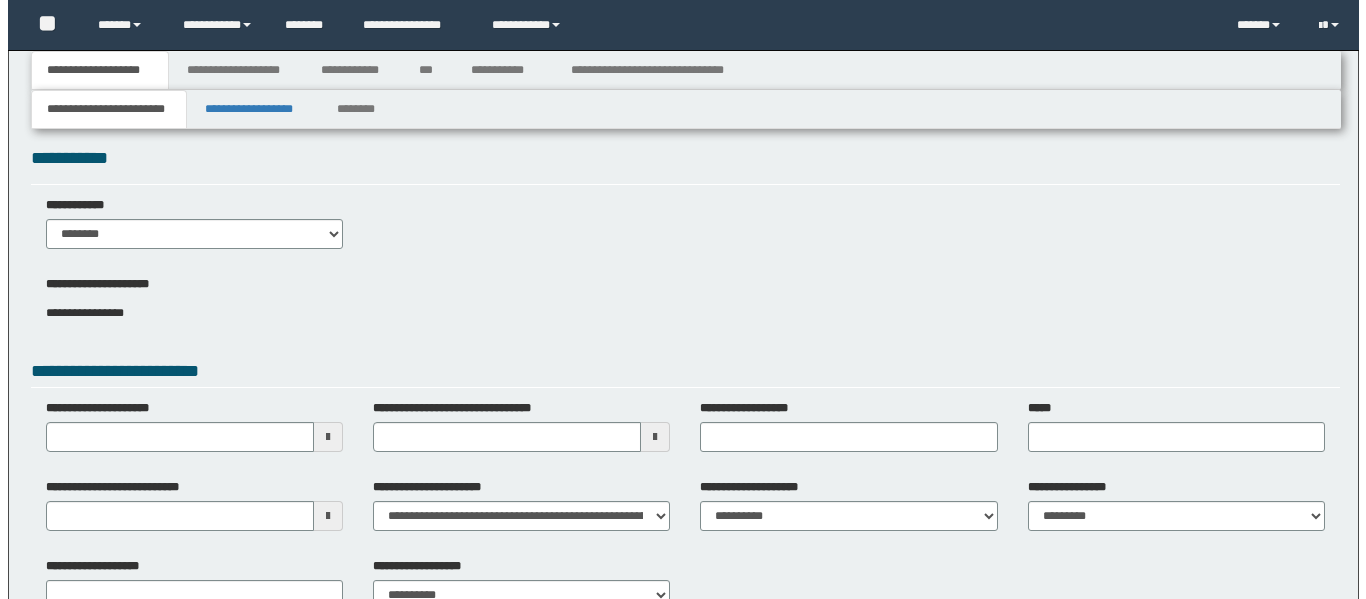 scroll, scrollTop: 0, scrollLeft: 0, axis: both 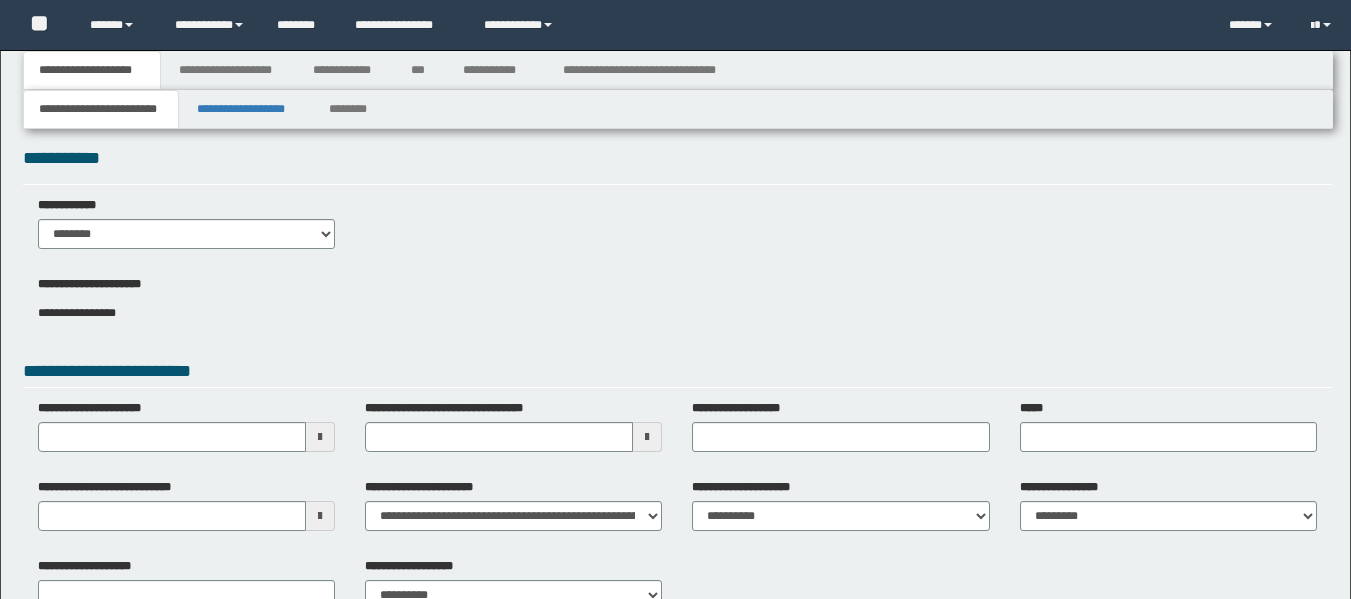 type 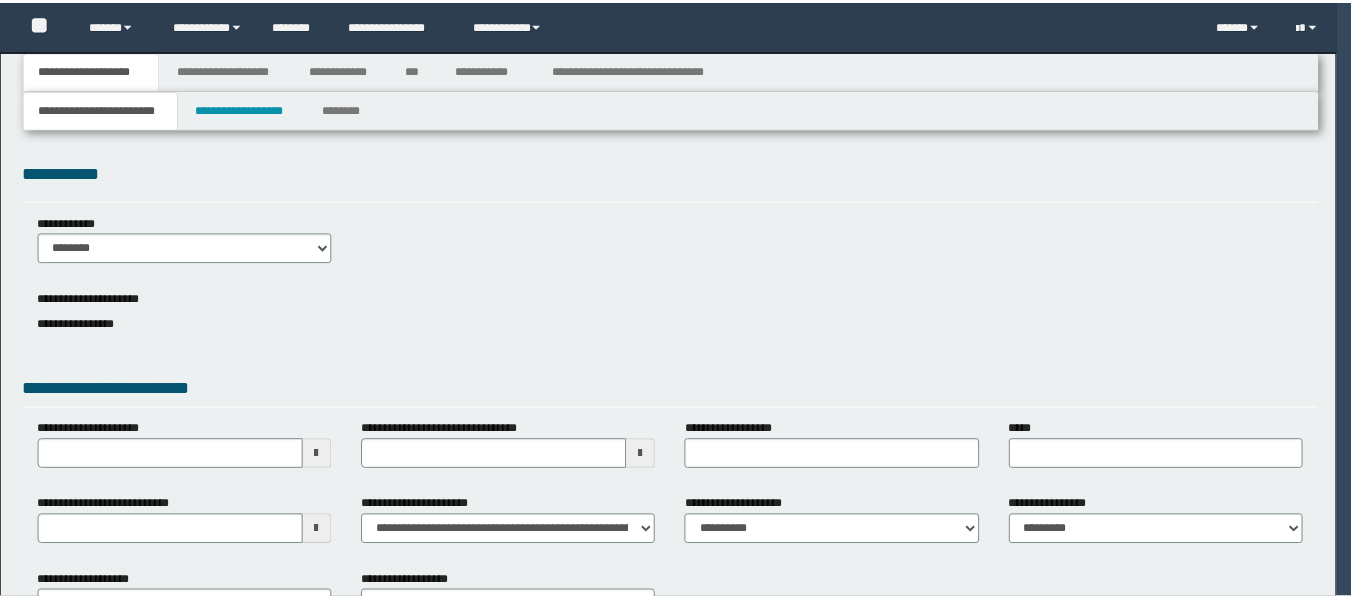 scroll, scrollTop: 0, scrollLeft: 0, axis: both 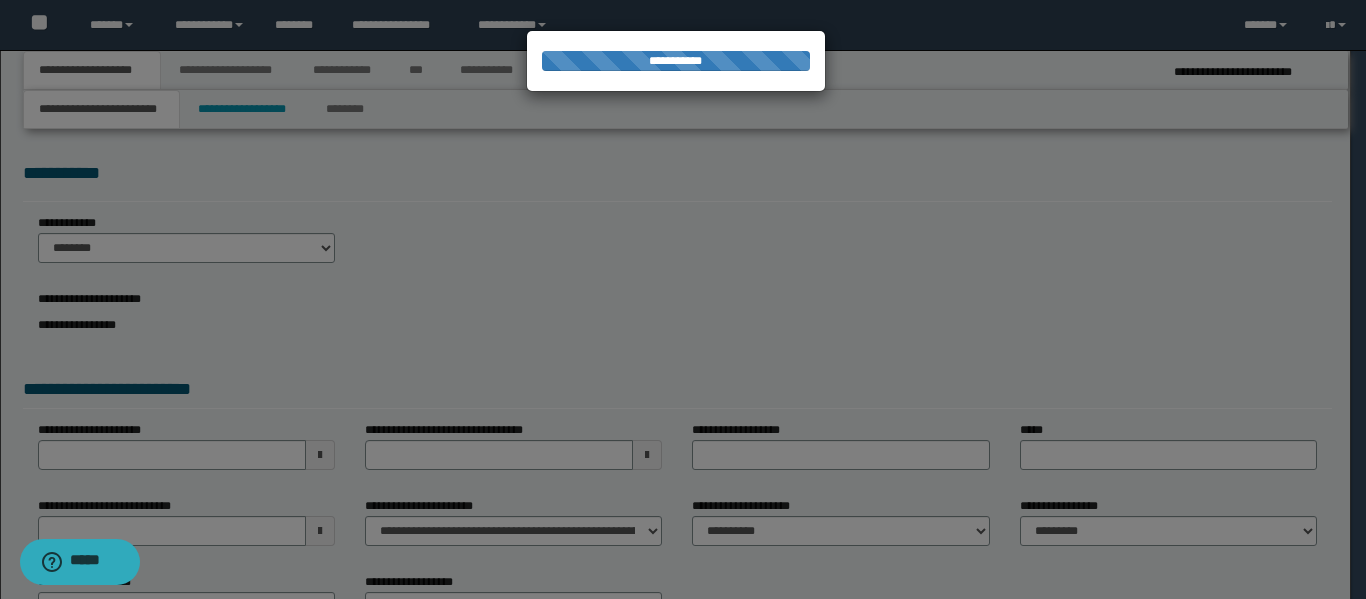 select on "*" 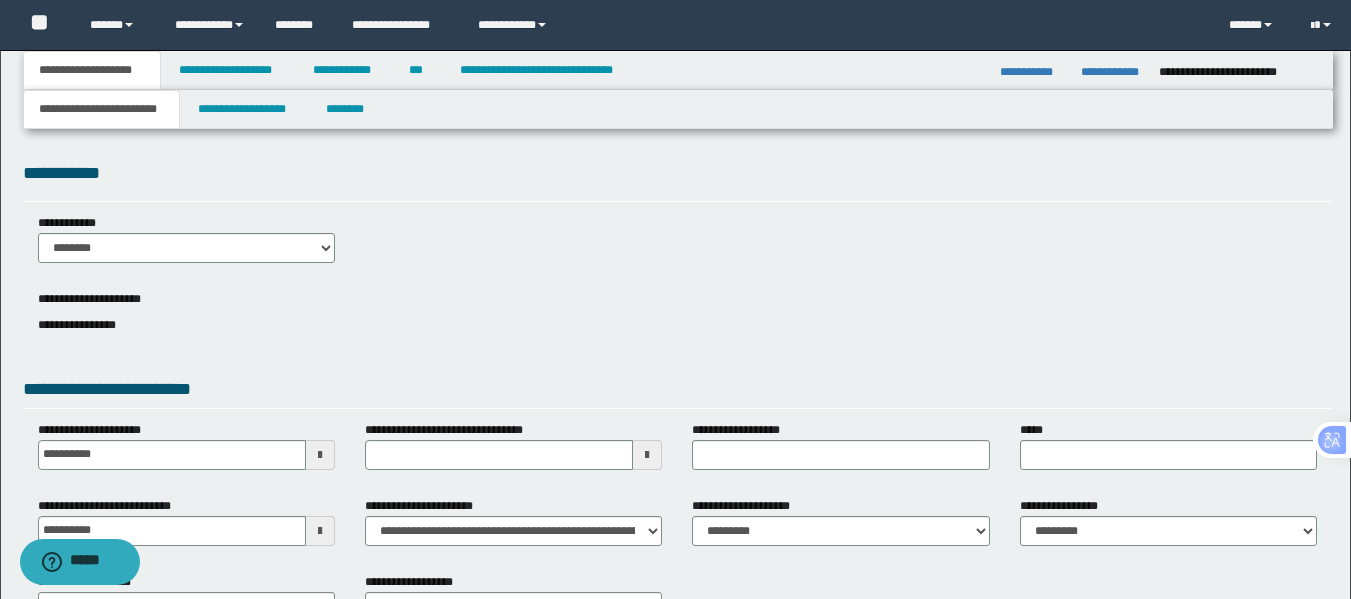 scroll, scrollTop: 146, scrollLeft: 0, axis: vertical 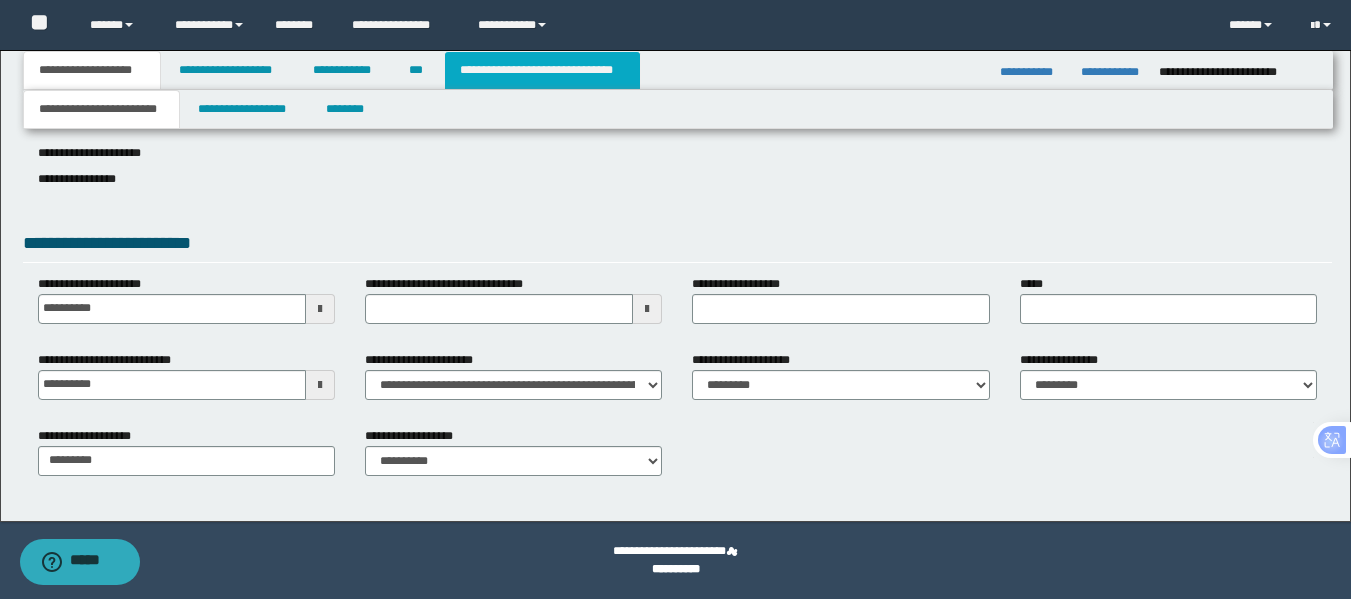 click on "**********" at bounding box center [542, 70] 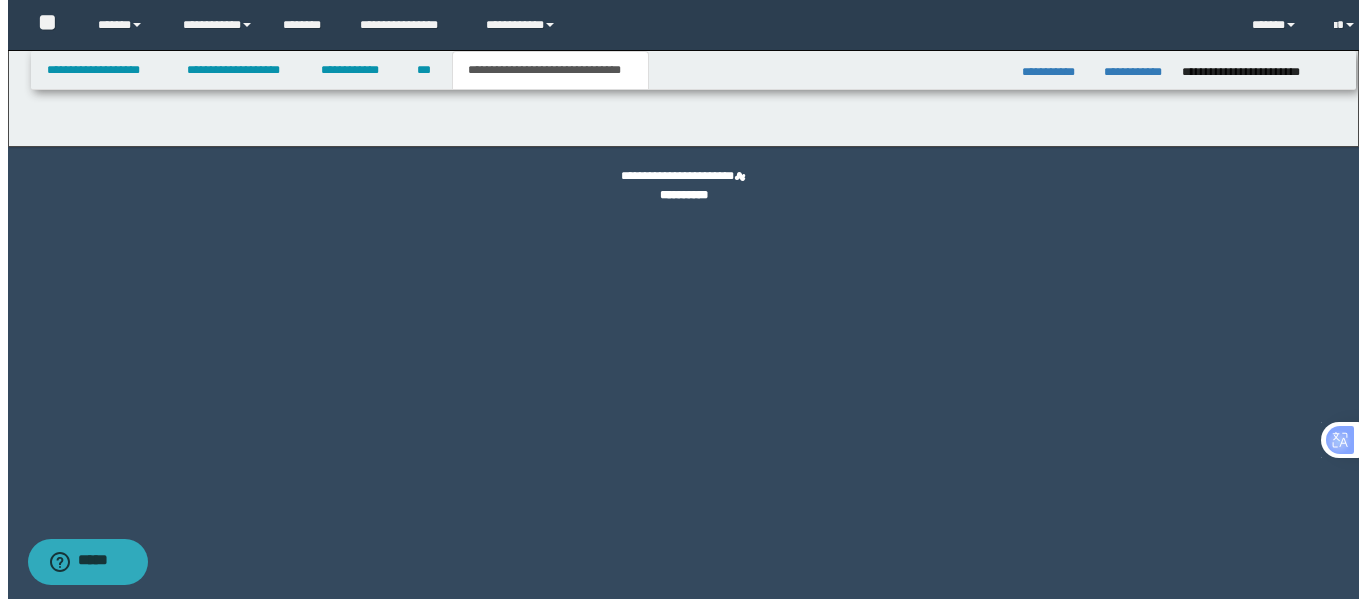 scroll, scrollTop: 0, scrollLeft: 0, axis: both 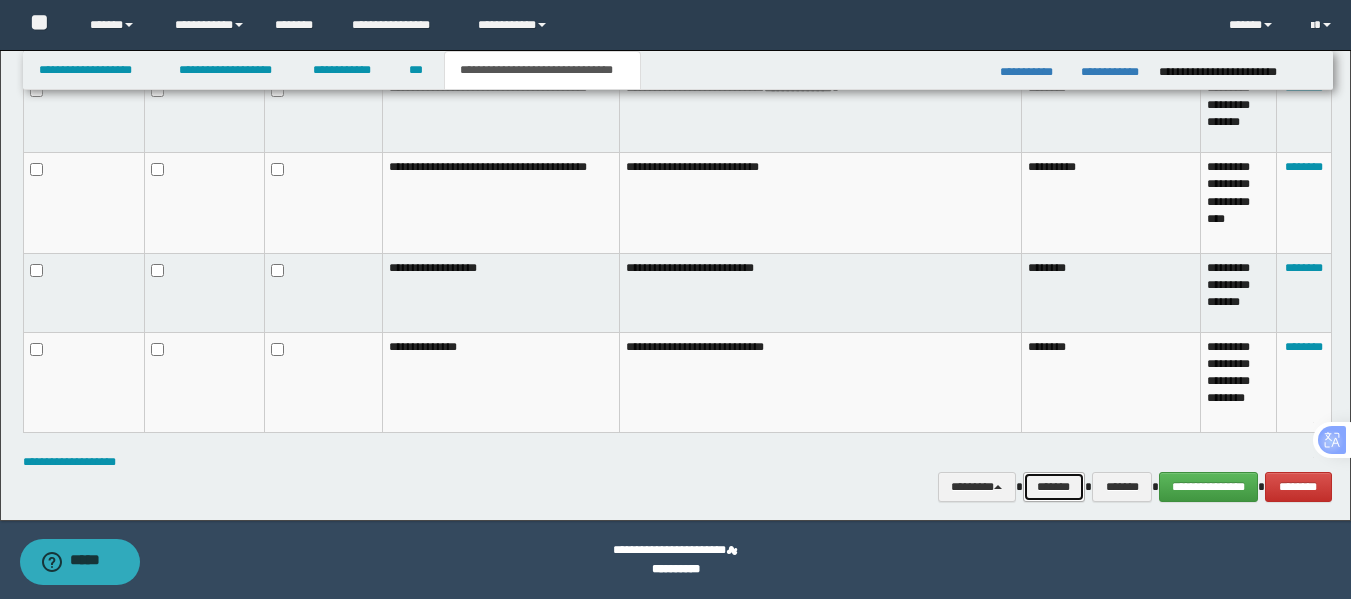 click on "*******" at bounding box center [1054, 487] 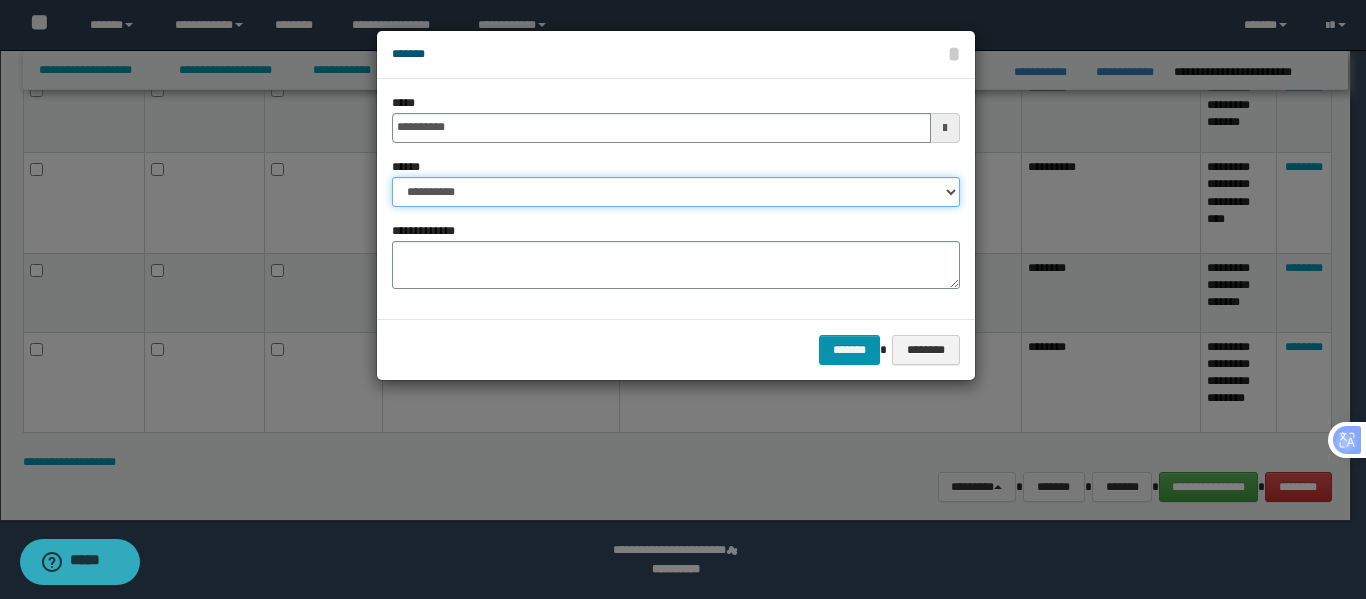 click on "**********" at bounding box center (676, 192) 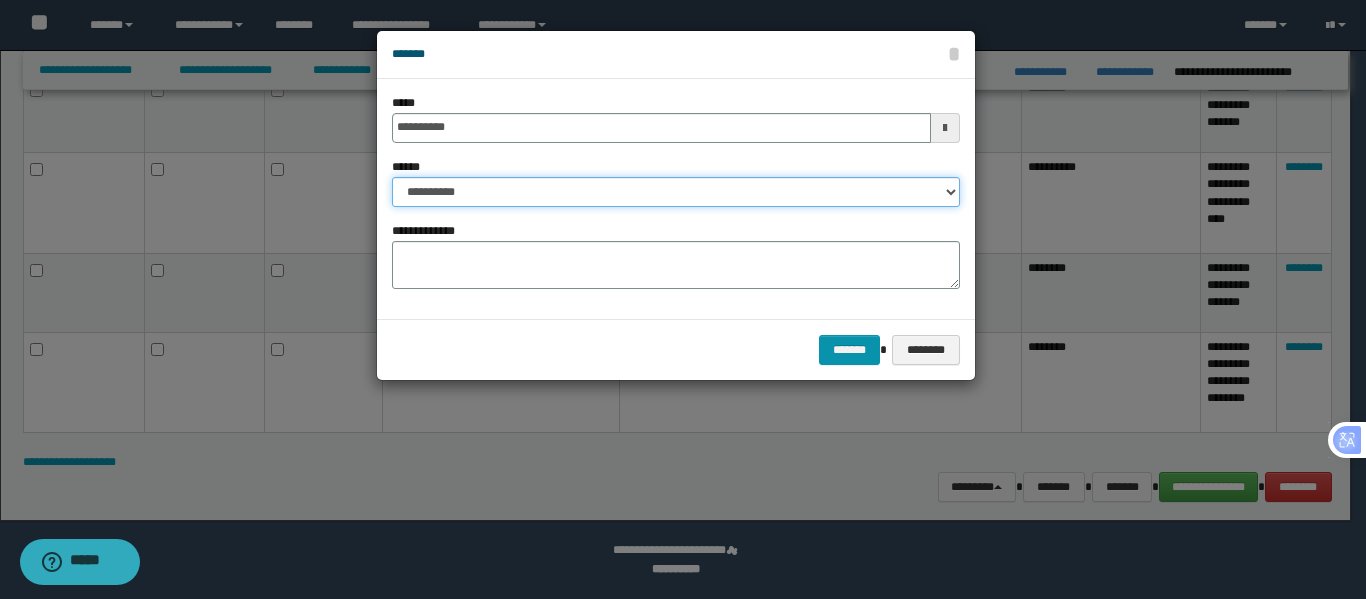 select on "**" 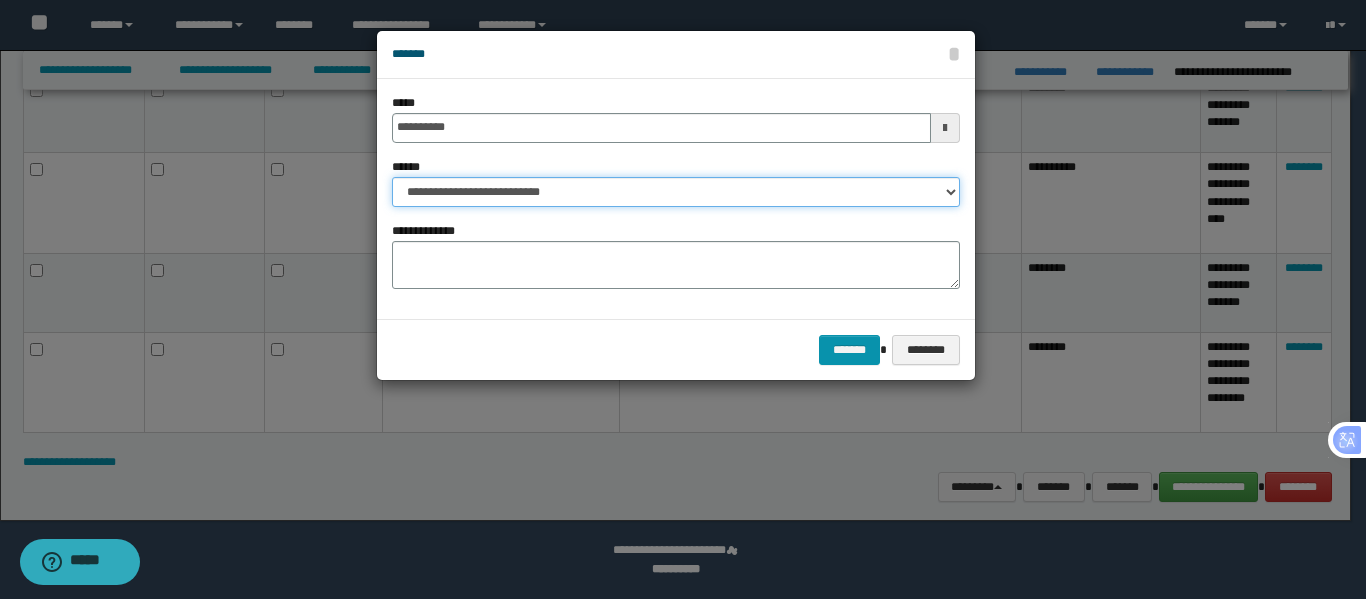 click on "**********" at bounding box center [676, 192] 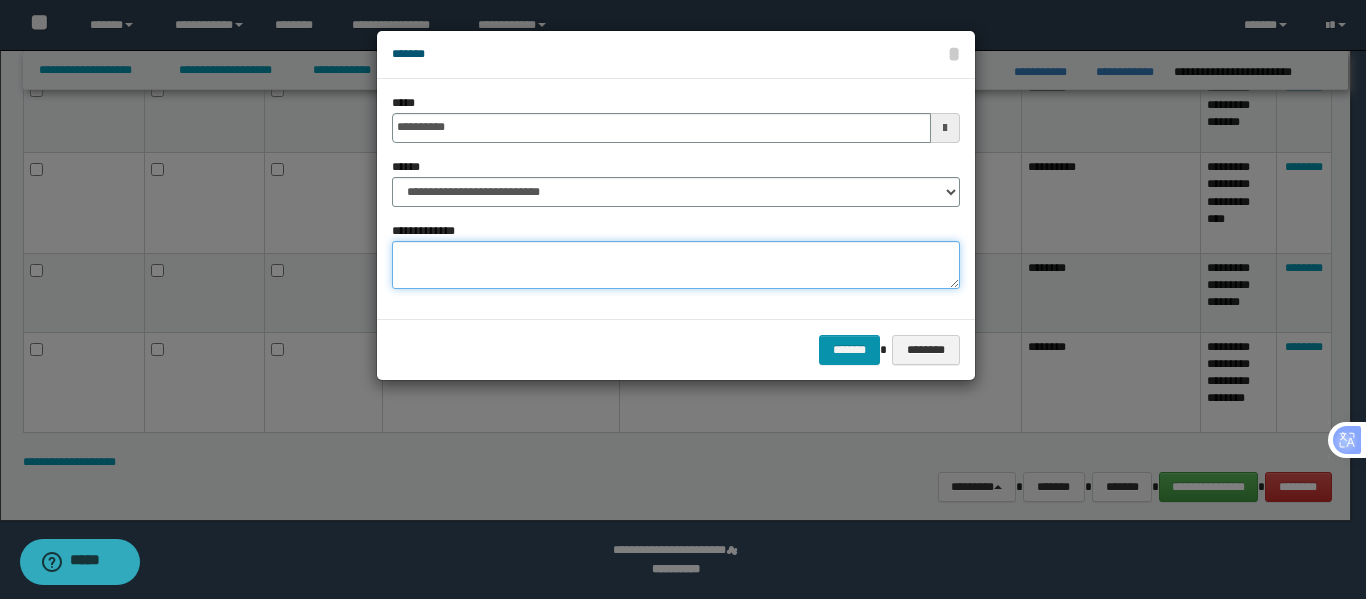 click on "**********" at bounding box center (676, 265) 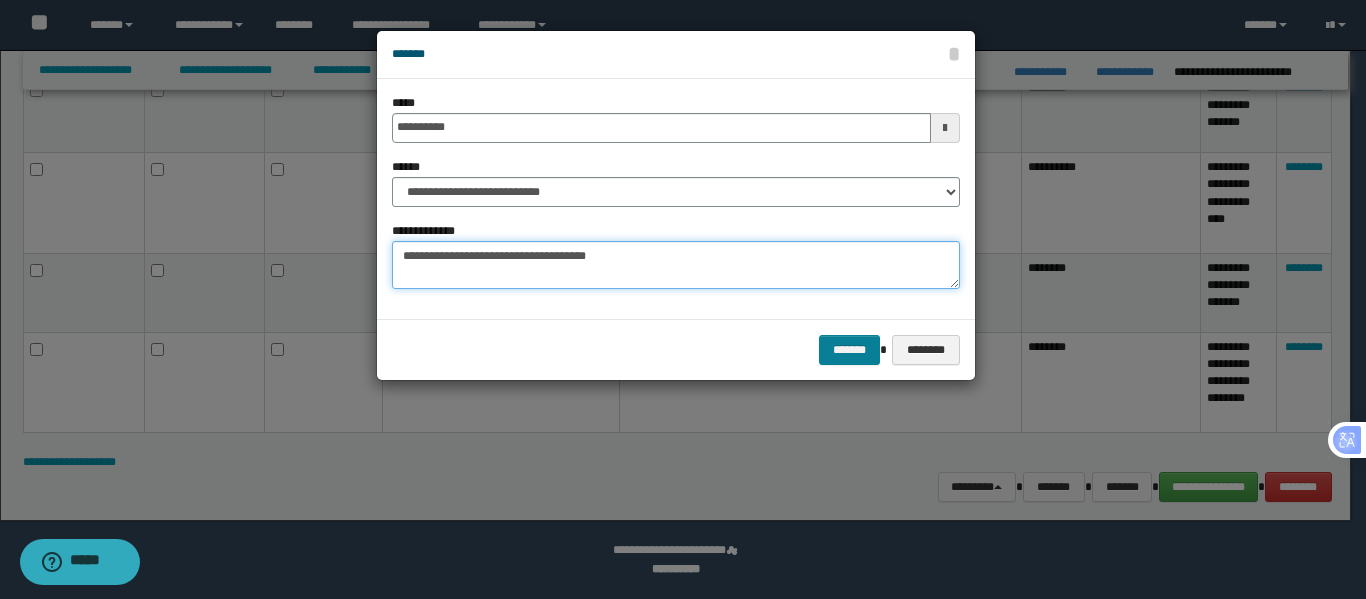 type on "**********" 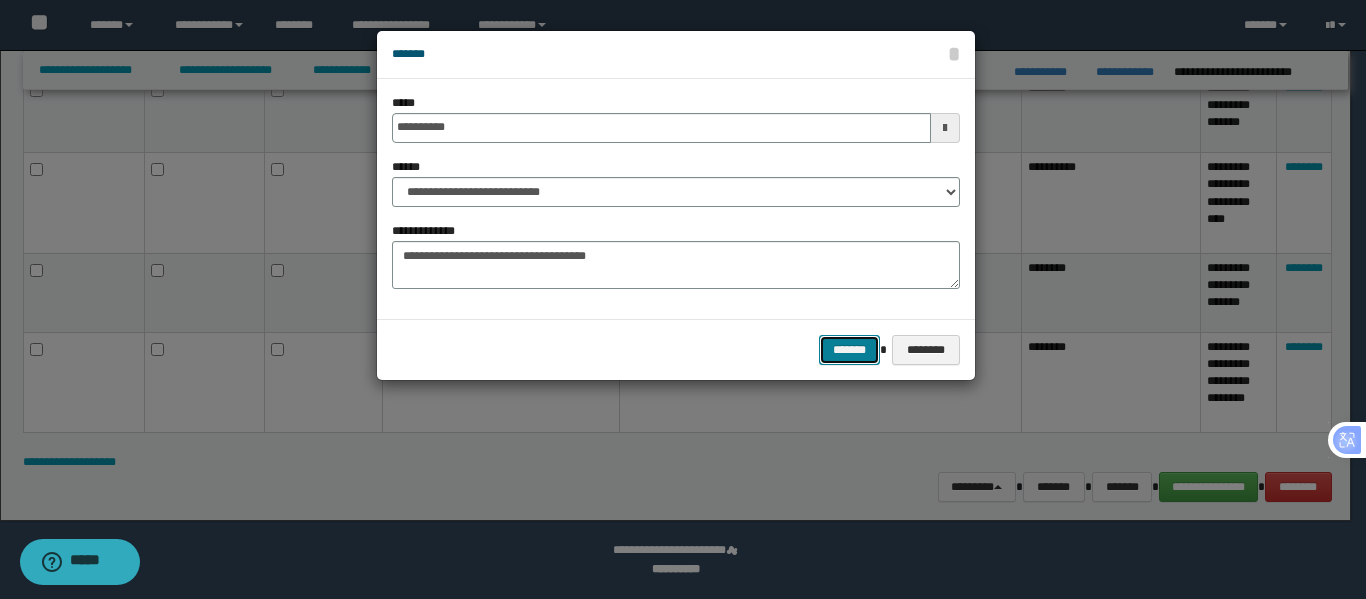 click on "*******" at bounding box center [850, 350] 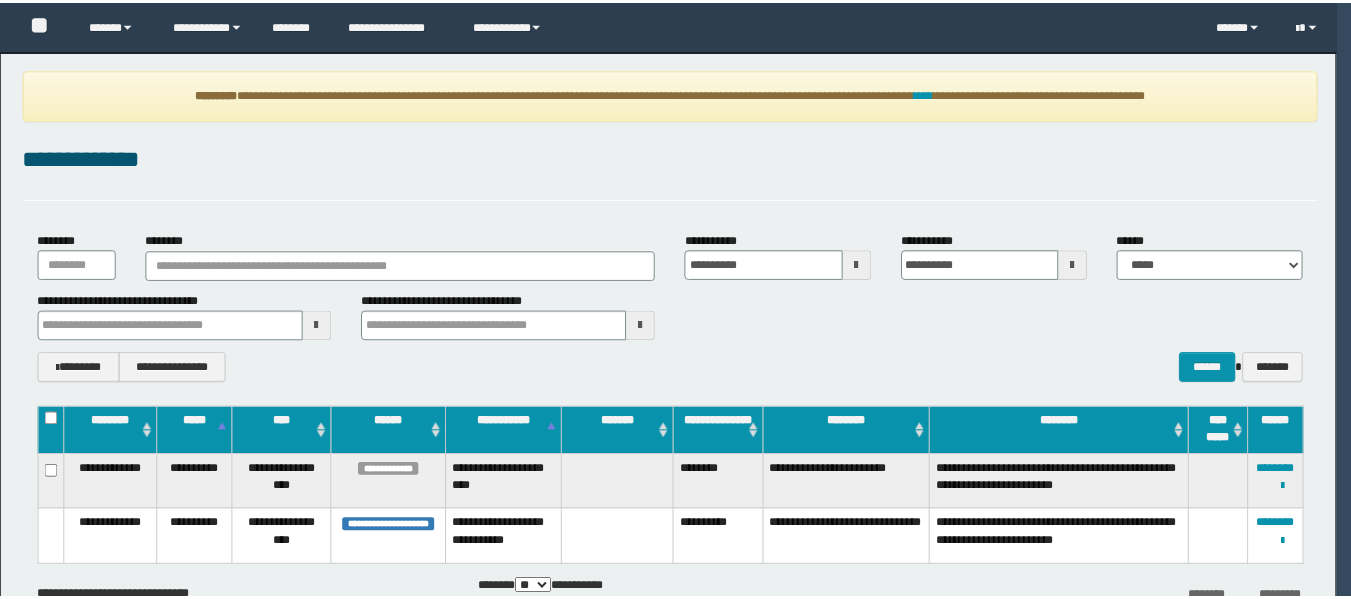 scroll, scrollTop: 0, scrollLeft: 0, axis: both 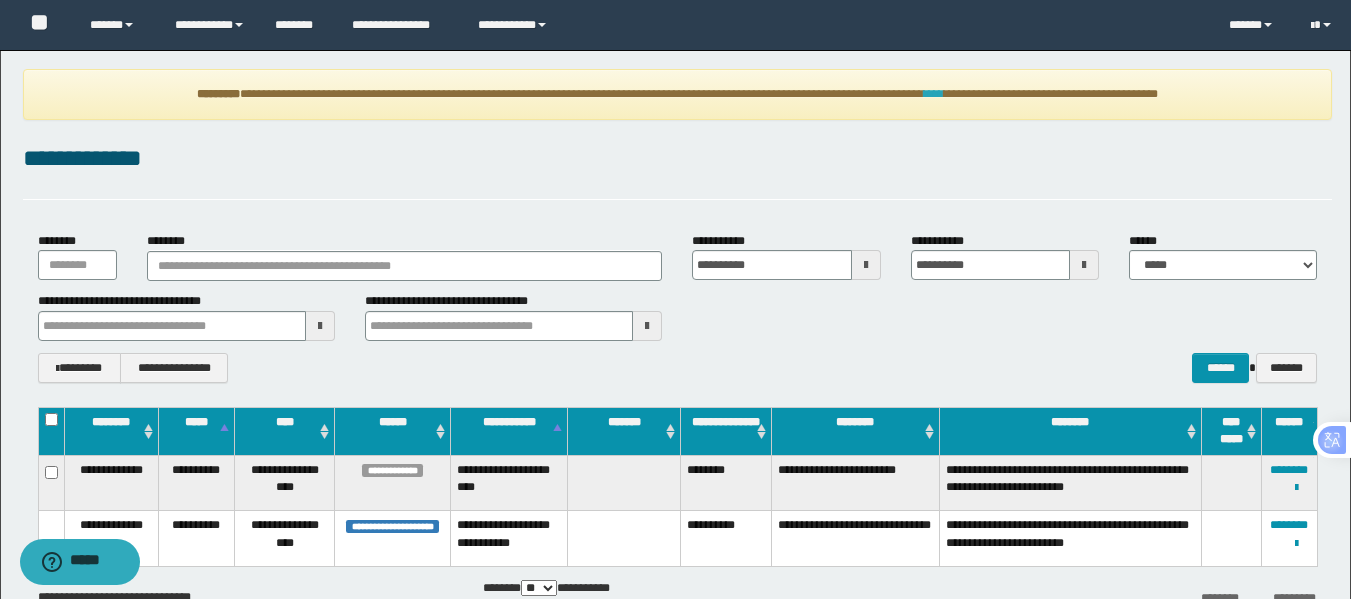 click on "****" at bounding box center (934, 94) 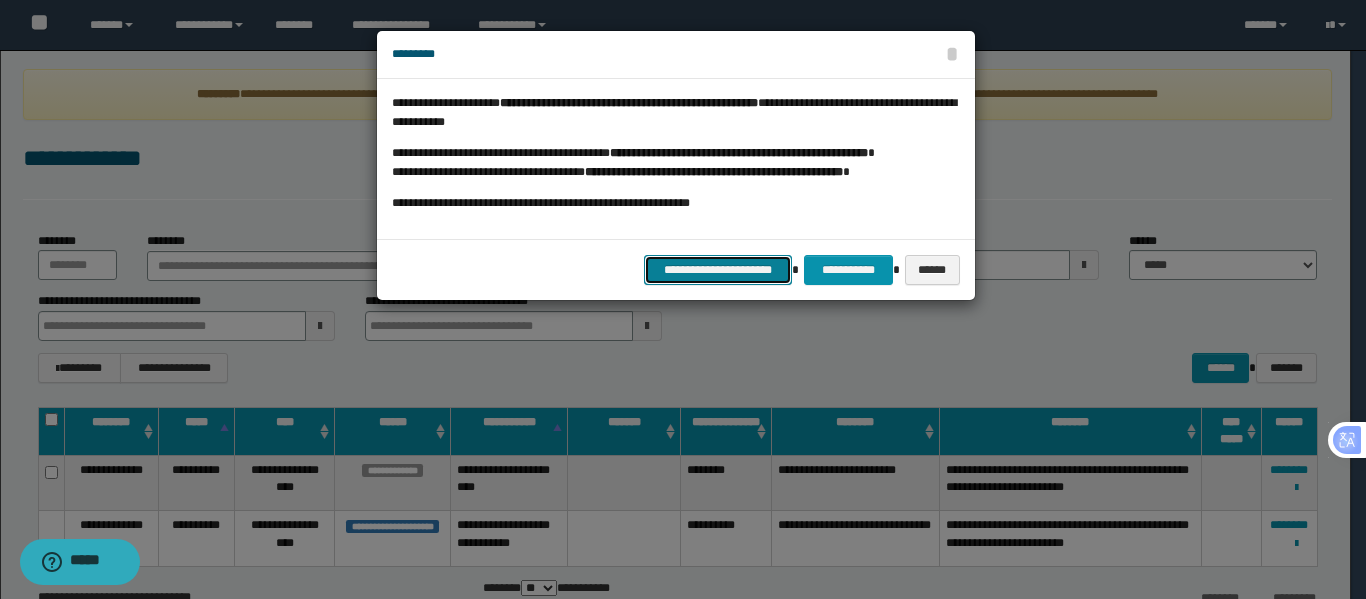 click on "**********" at bounding box center (718, 270) 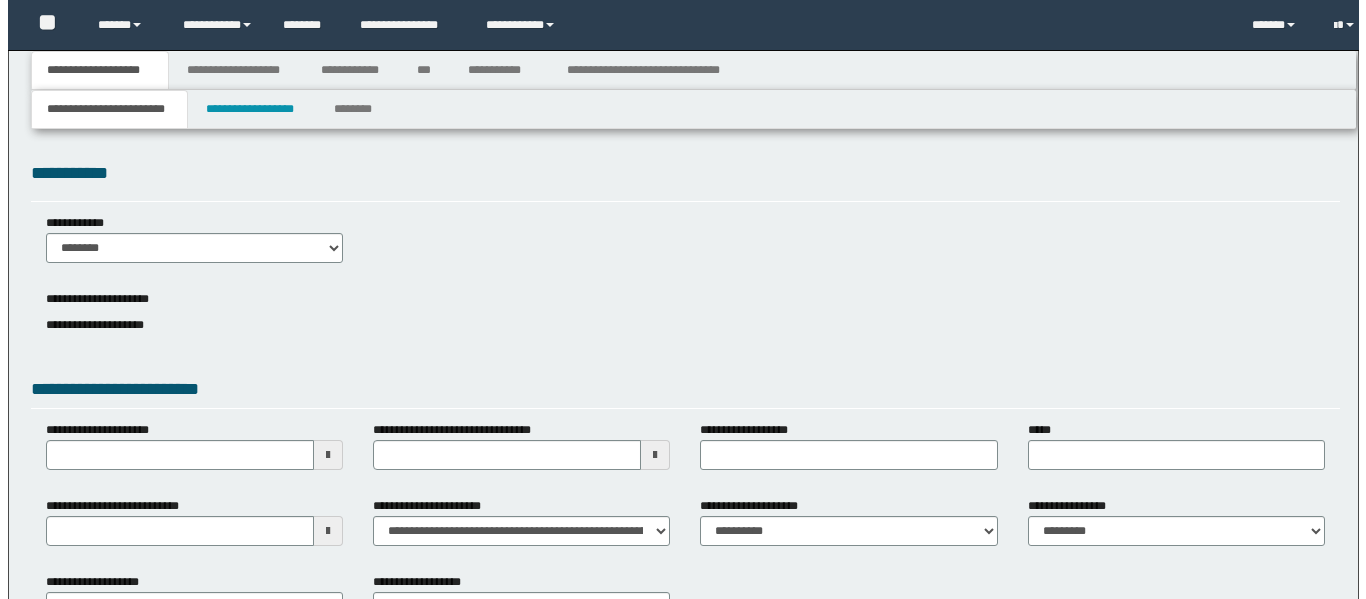 scroll, scrollTop: 0, scrollLeft: 0, axis: both 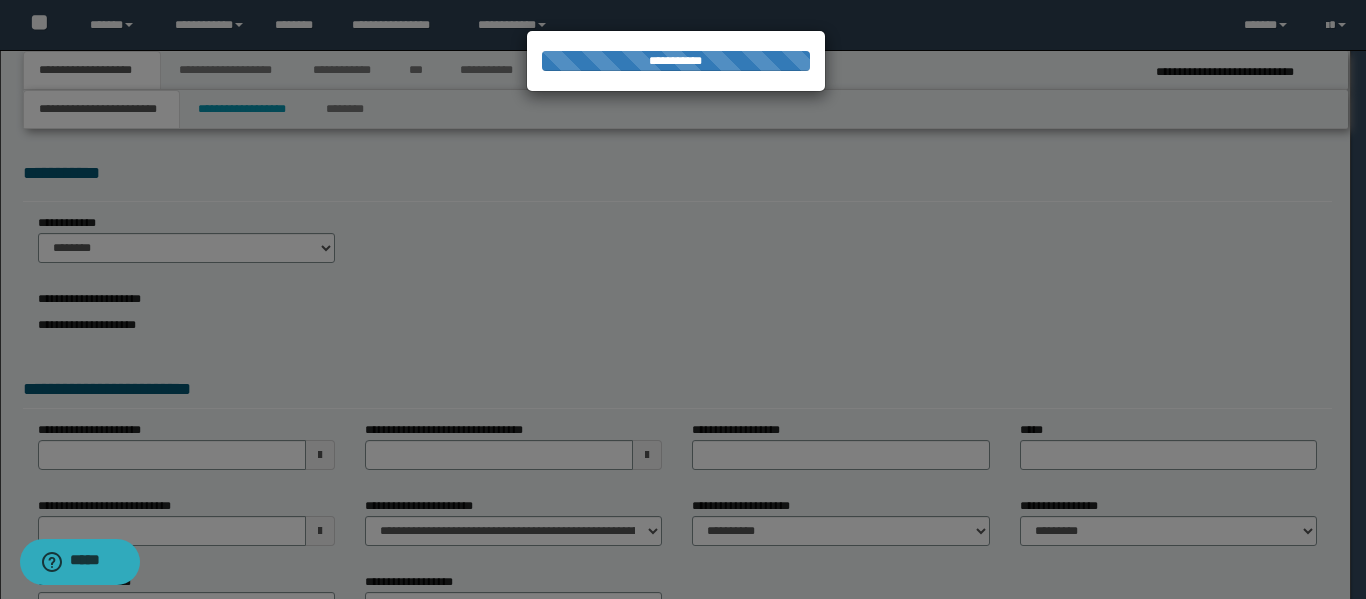 select on "*" 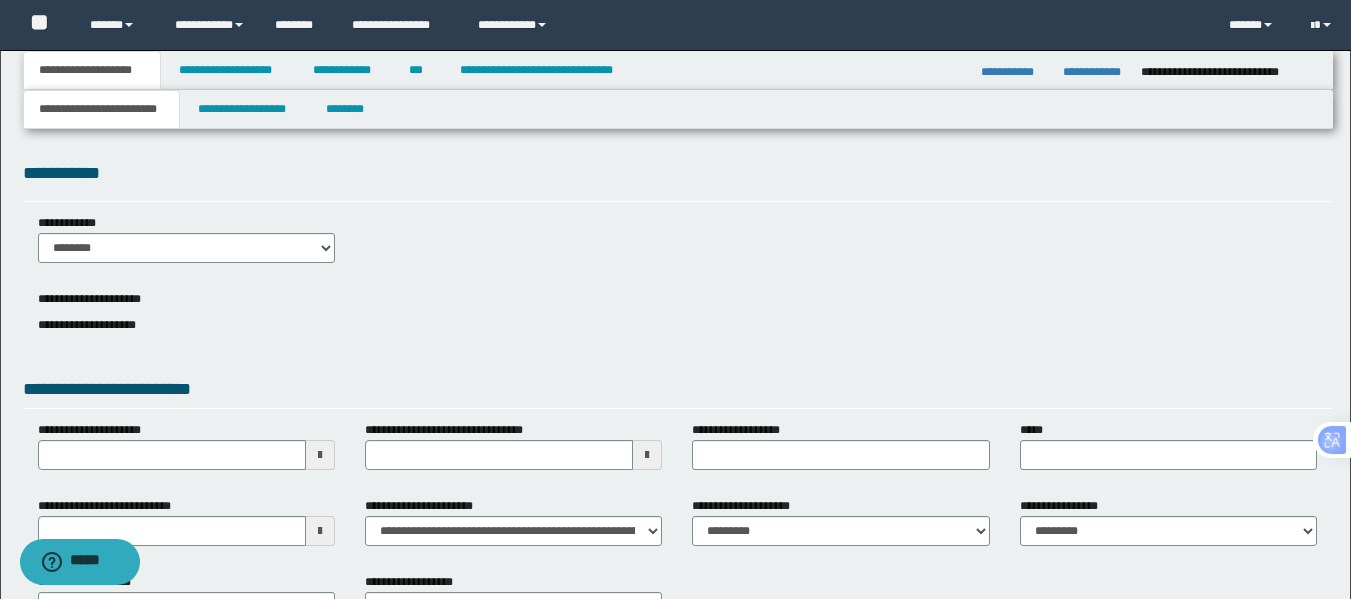 click on "**********" at bounding box center [1014, 72] 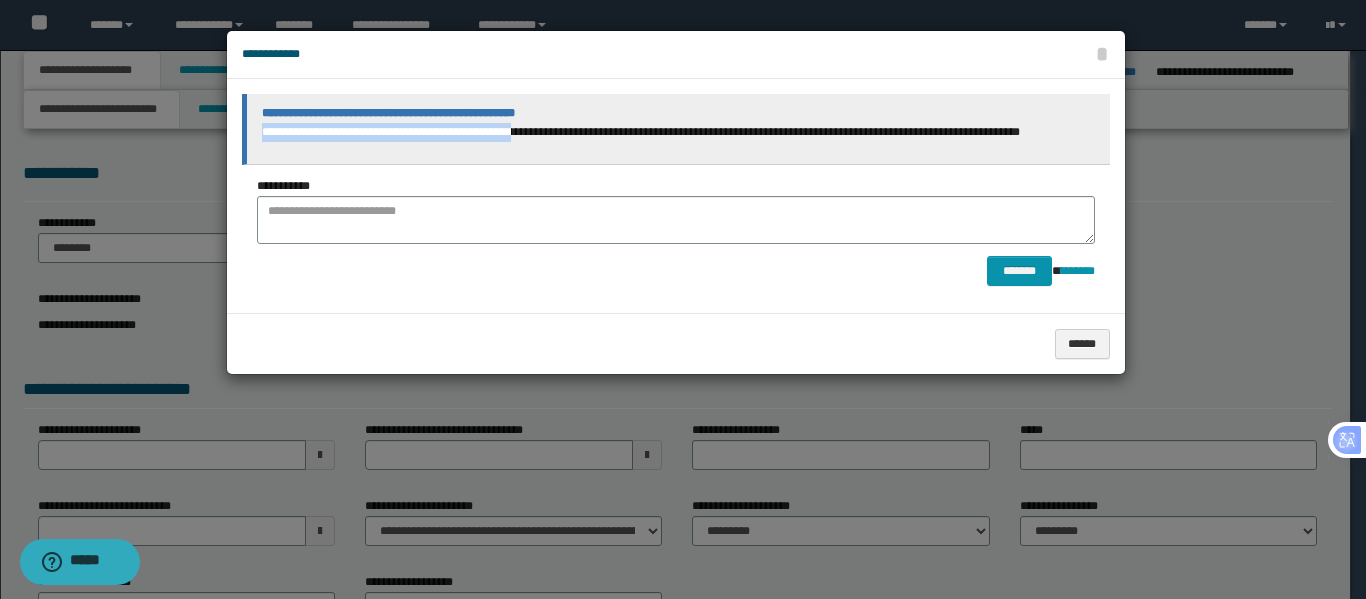 drag, startPoint x: 258, startPoint y: 134, endPoint x: 524, endPoint y: 153, distance: 266.6777 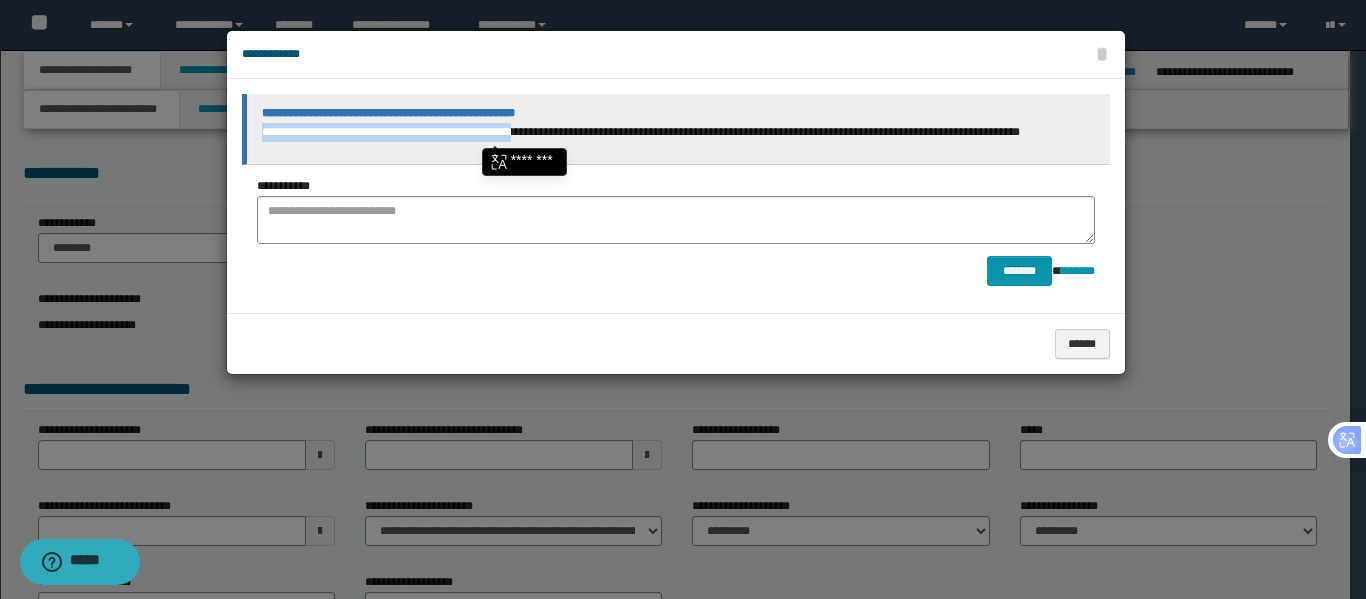 copy on "**********" 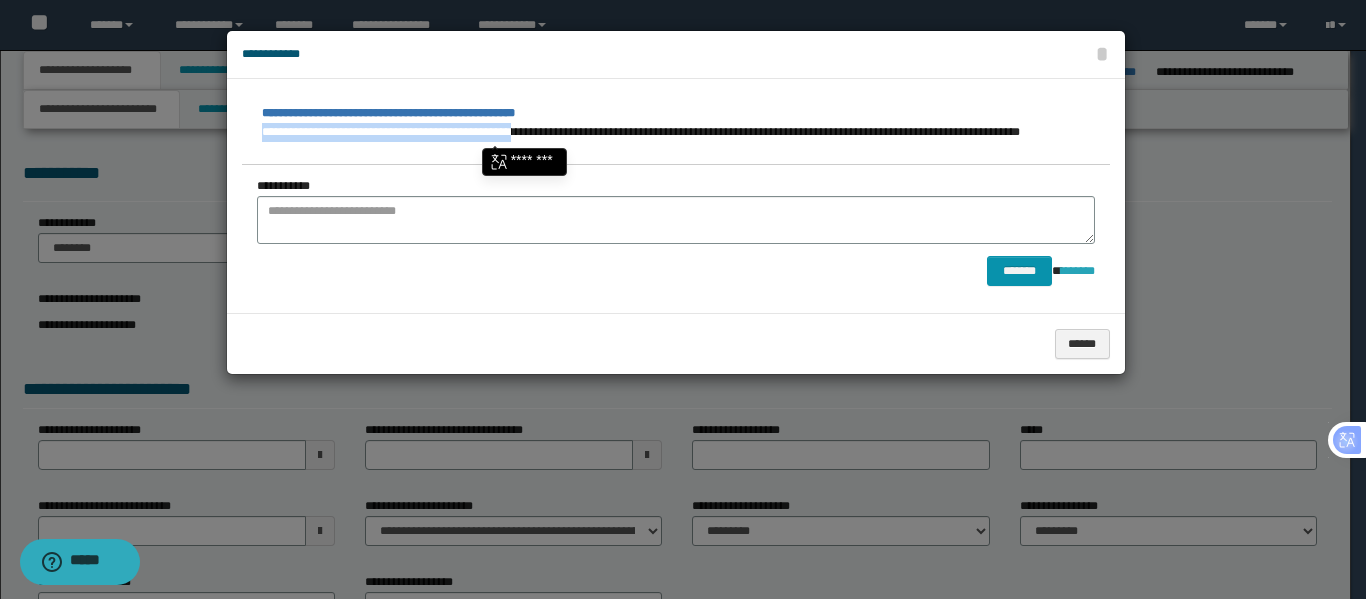 click on "********" at bounding box center [1078, 271] 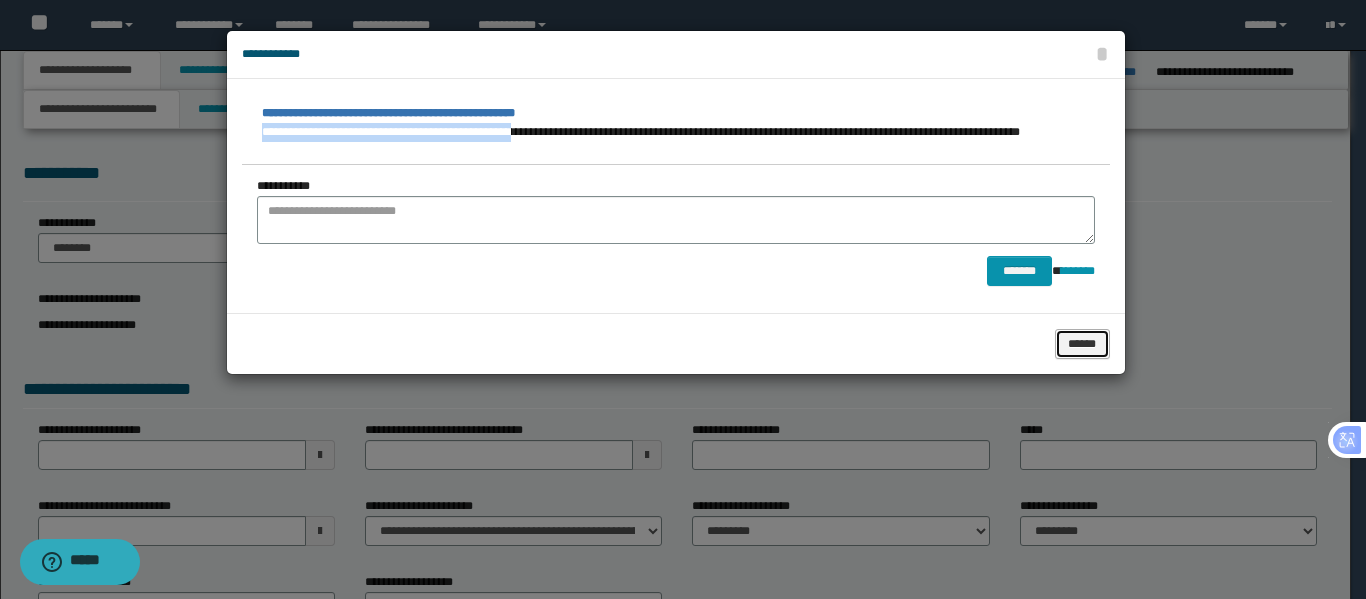 click on "******" at bounding box center (1082, 344) 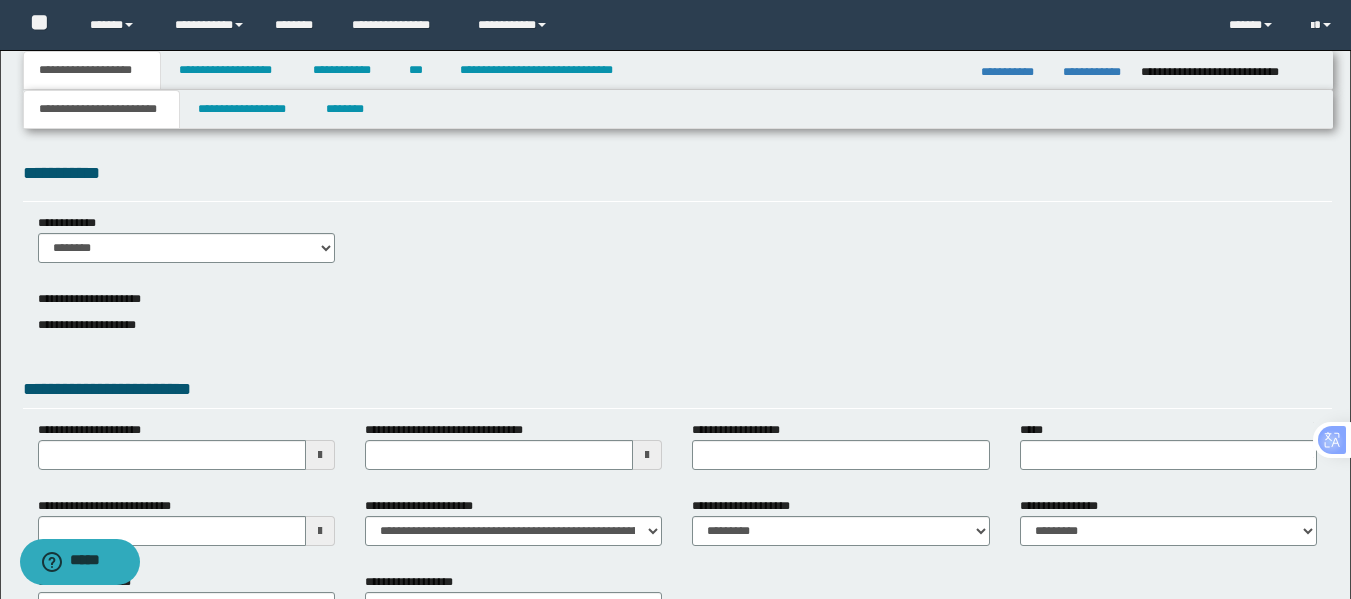 scroll, scrollTop: 146, scrollLeft: 0, axis: vertical 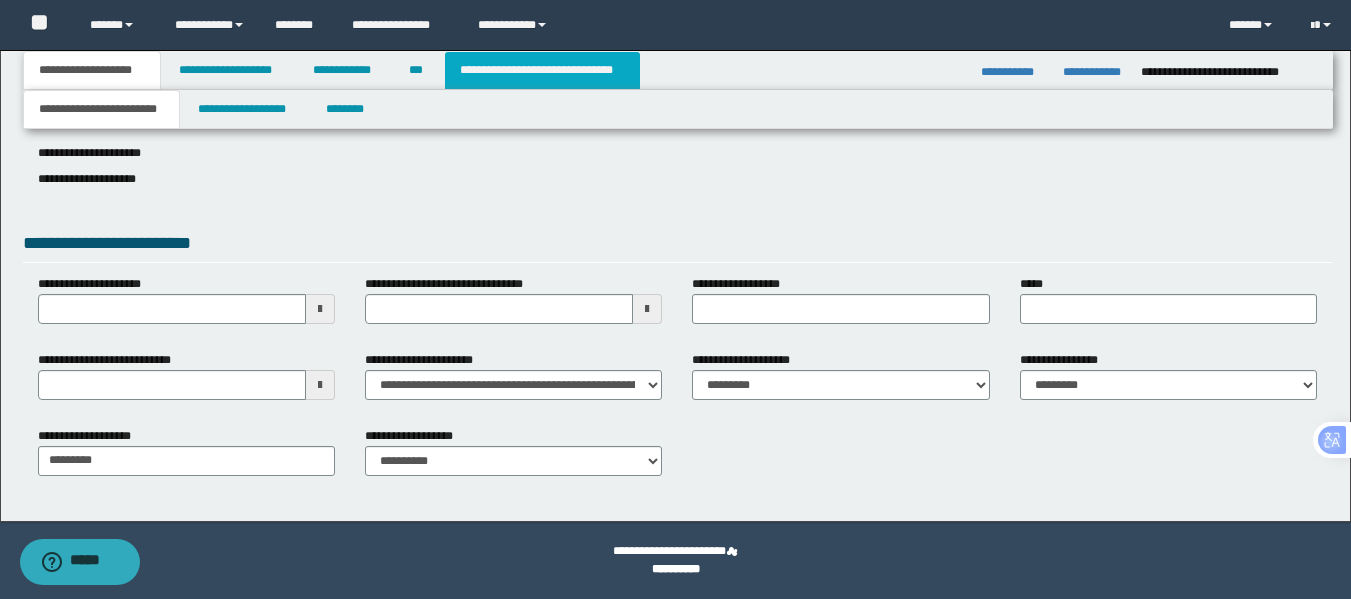 click on "**********" at bounding box center [542, 70] 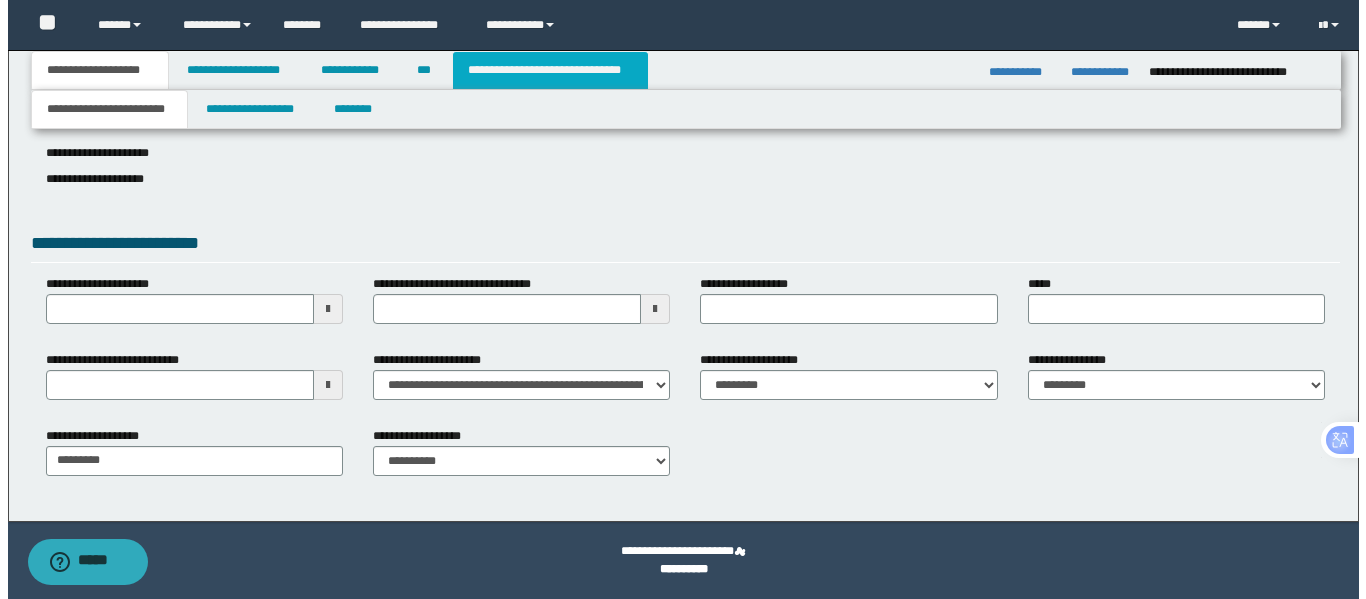 scroll, scrollTop: 0, scrollLeft: 0, axis: both 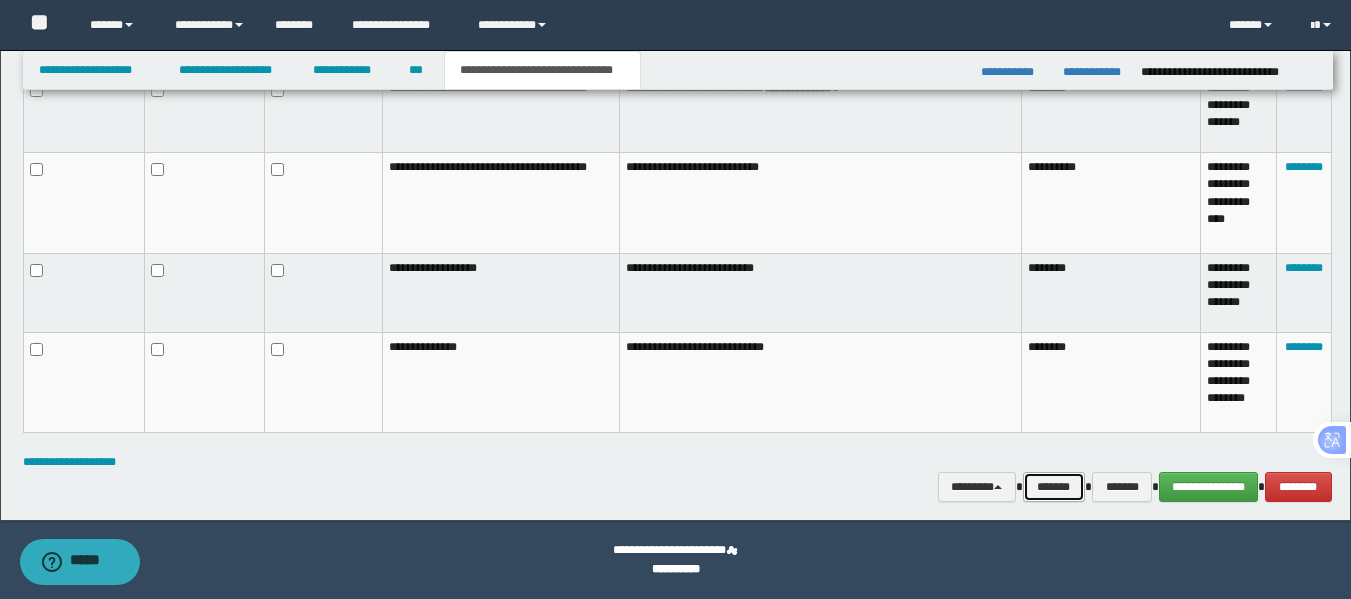 click on "*******" at bounding box center (1054, 487) 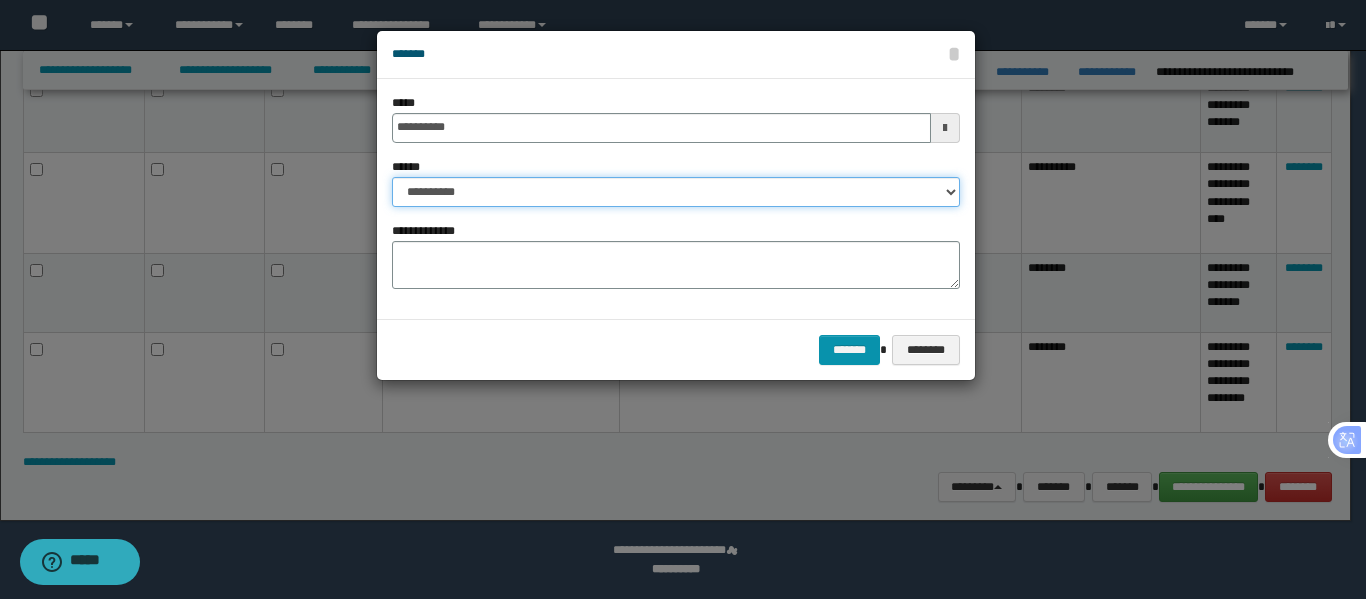 click on "**********" at bounding box center (676, 192) 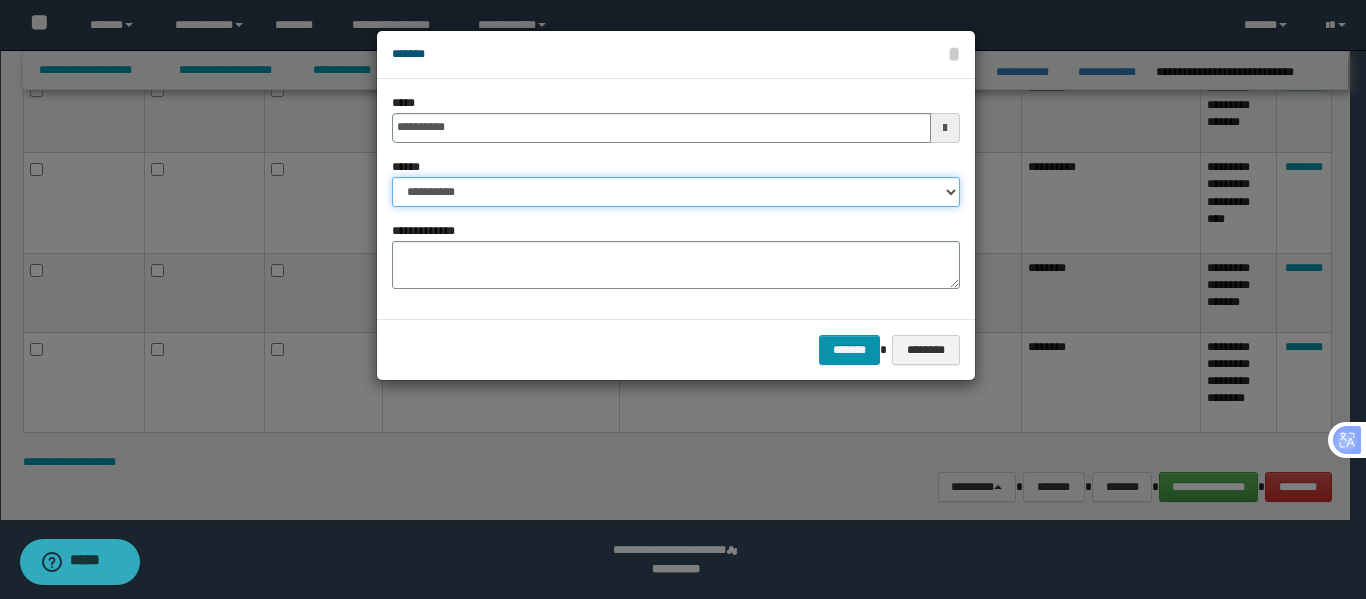 select on "**" 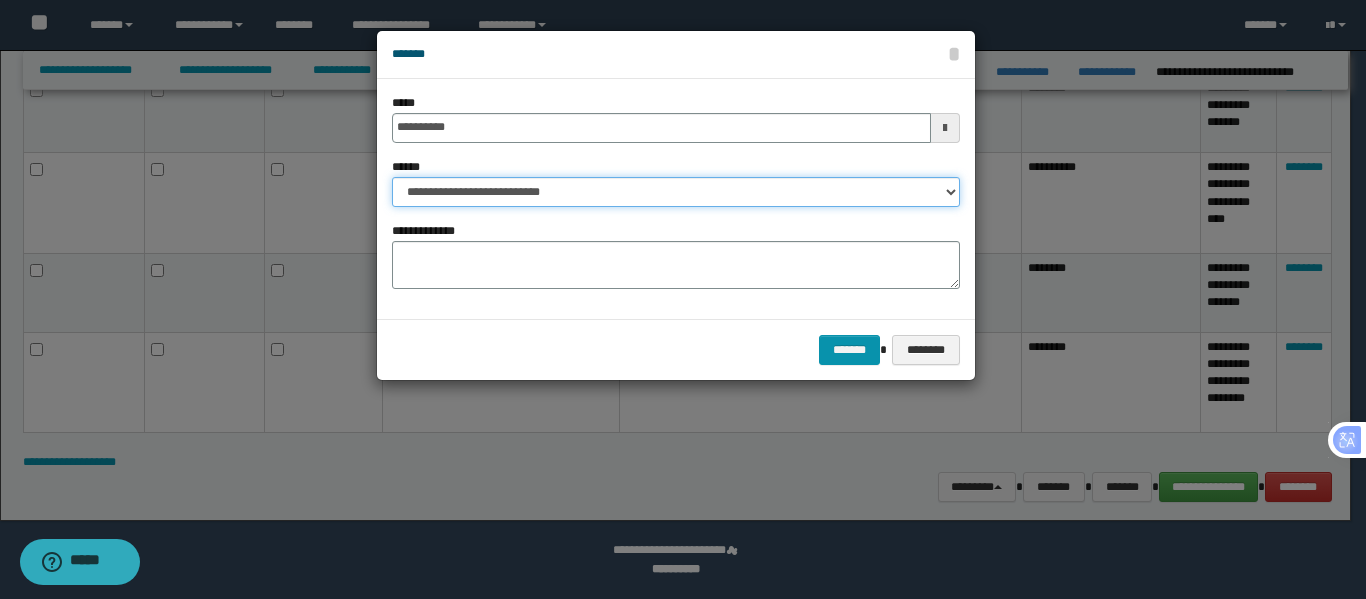 click on "**********" at bounding box center [676, 192] 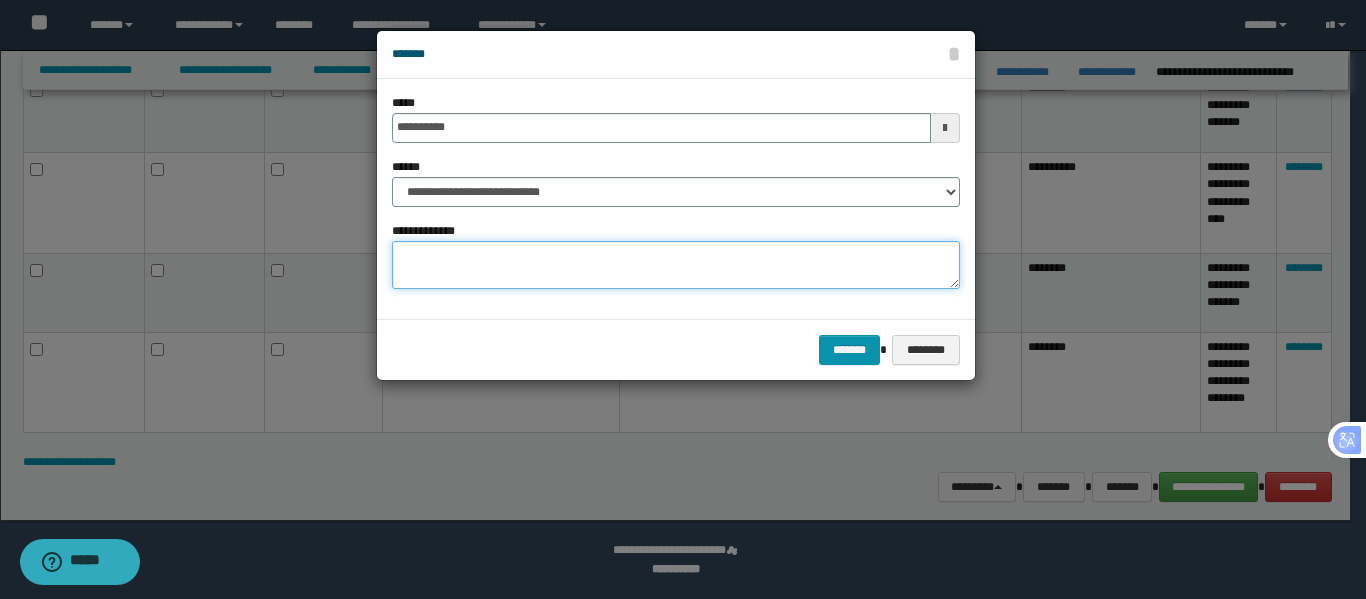 click on "**********" at bounding box center [676, 265] 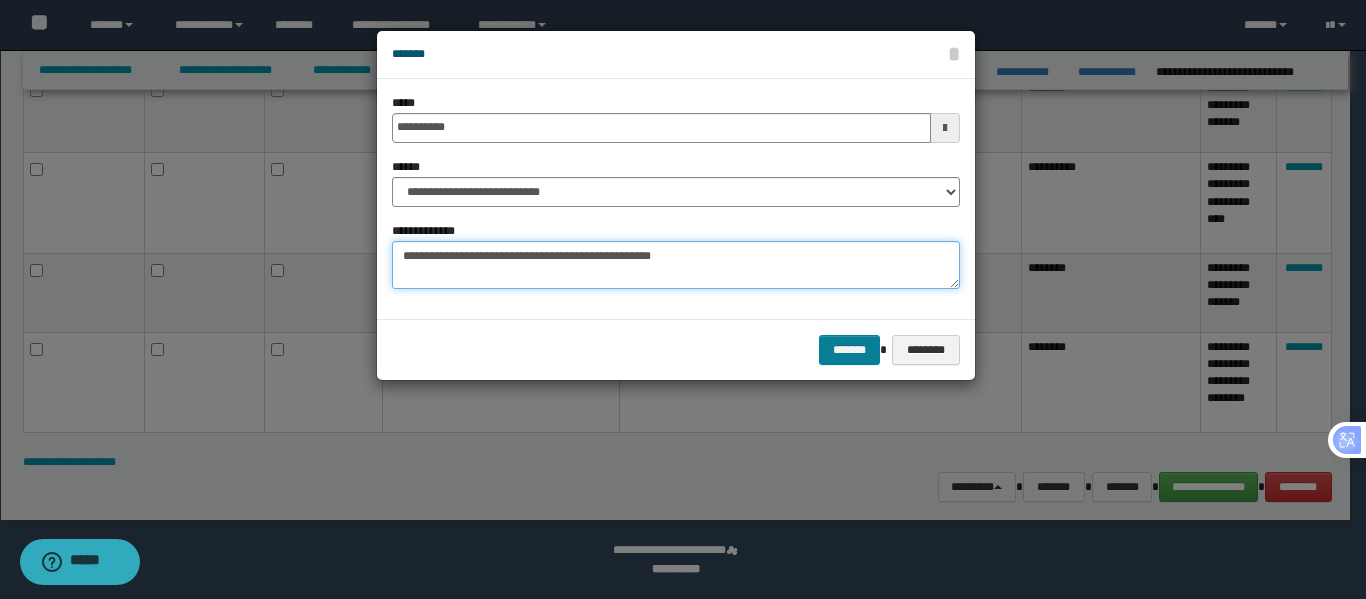 type on "**********" 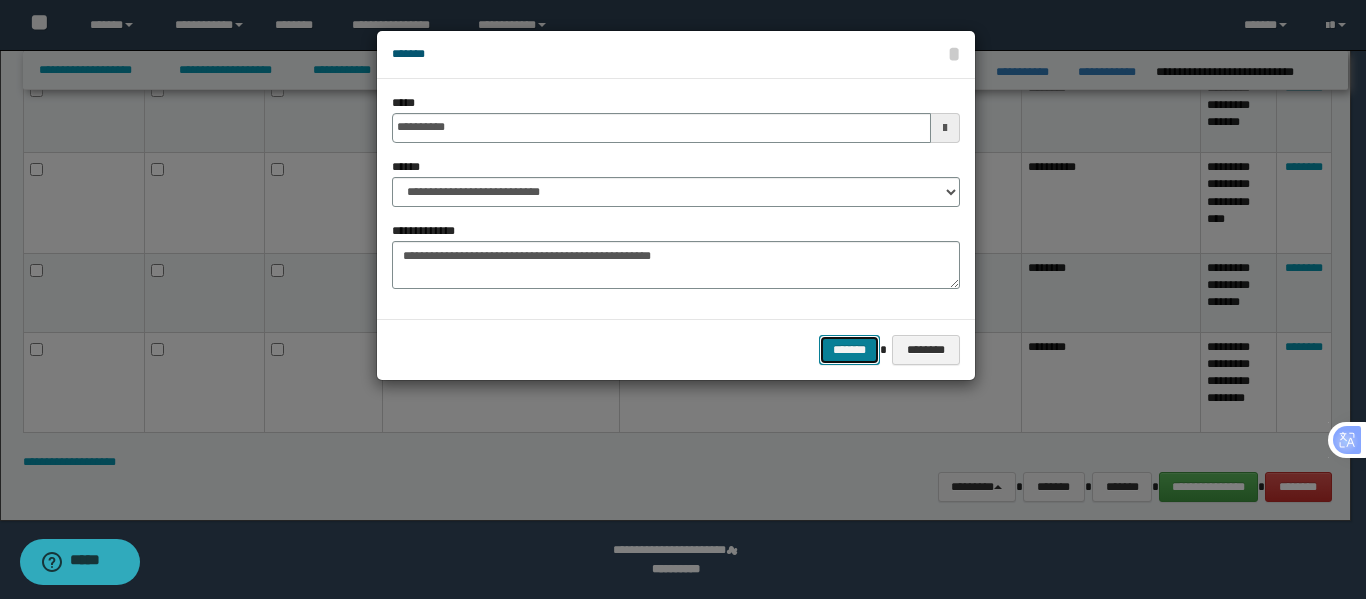 click on "*******" at bounding box center [850, 350] 